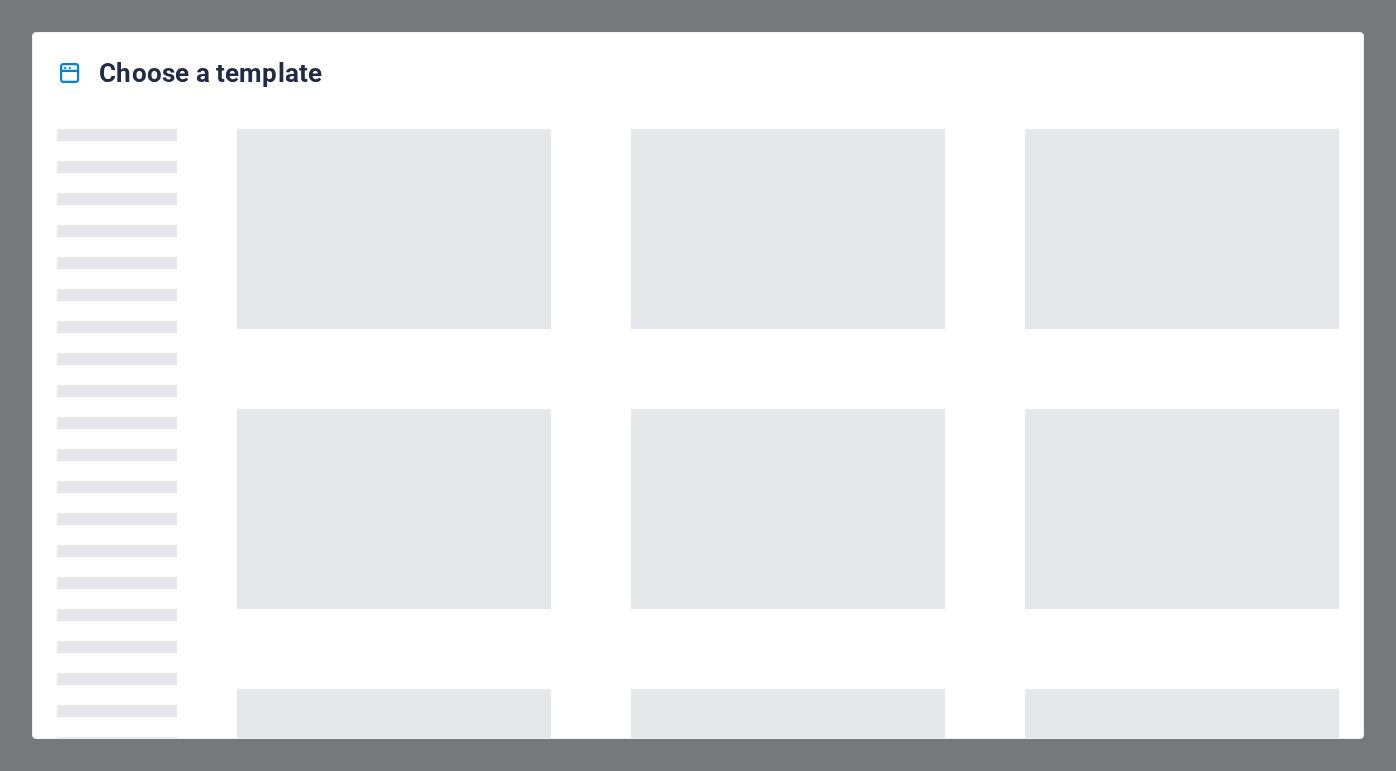 scroll, scrollTop: 0, scrollLeft: 0, axis: both 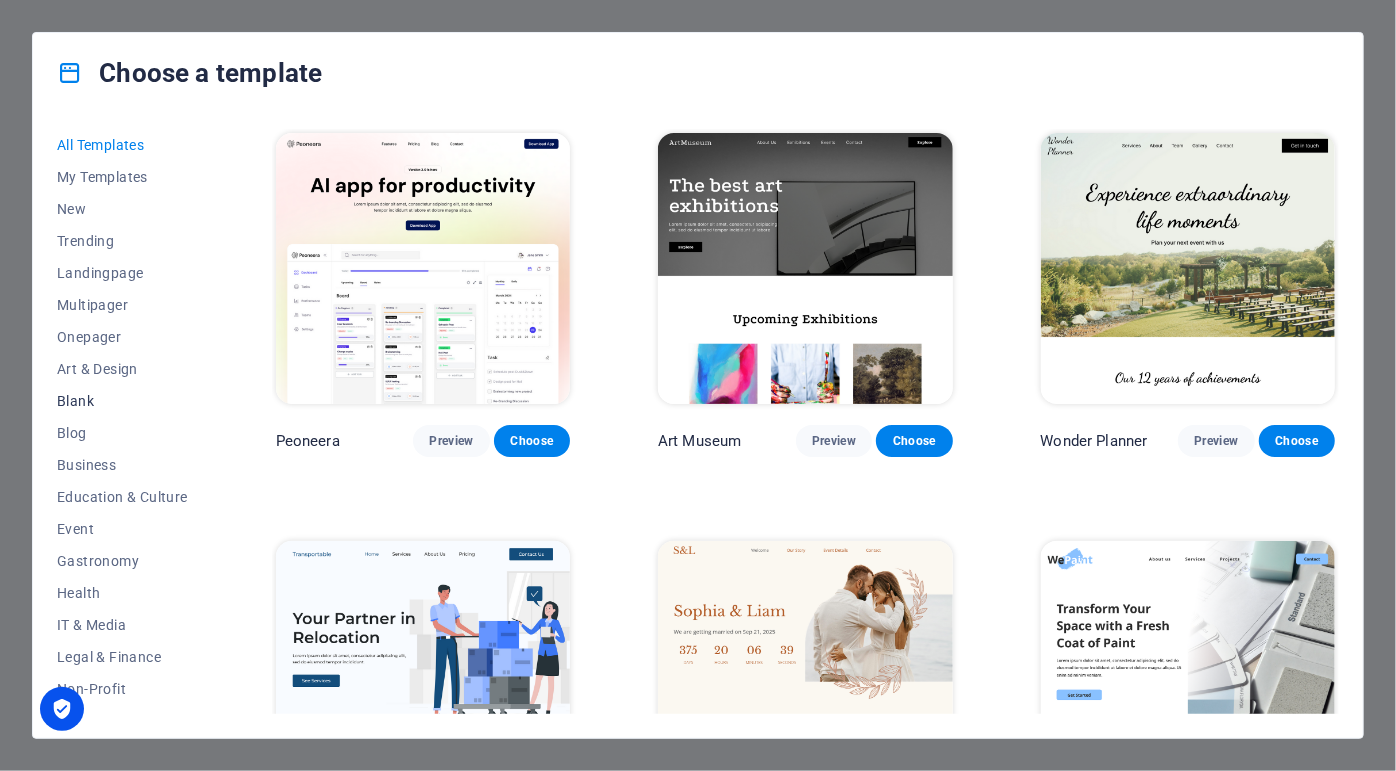click on "Blank" at bounding box center [122, 401] 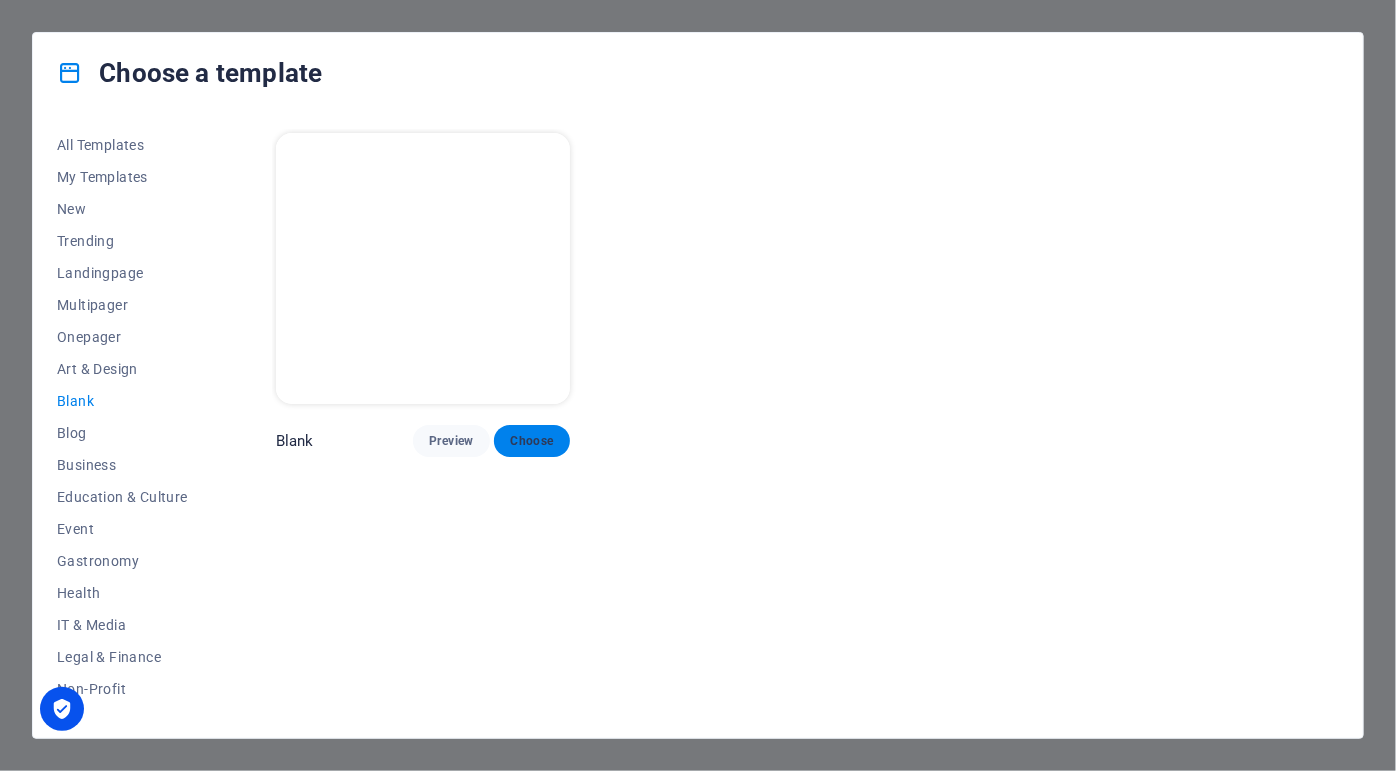 click on "Choose" at bounding box center (532, 441) 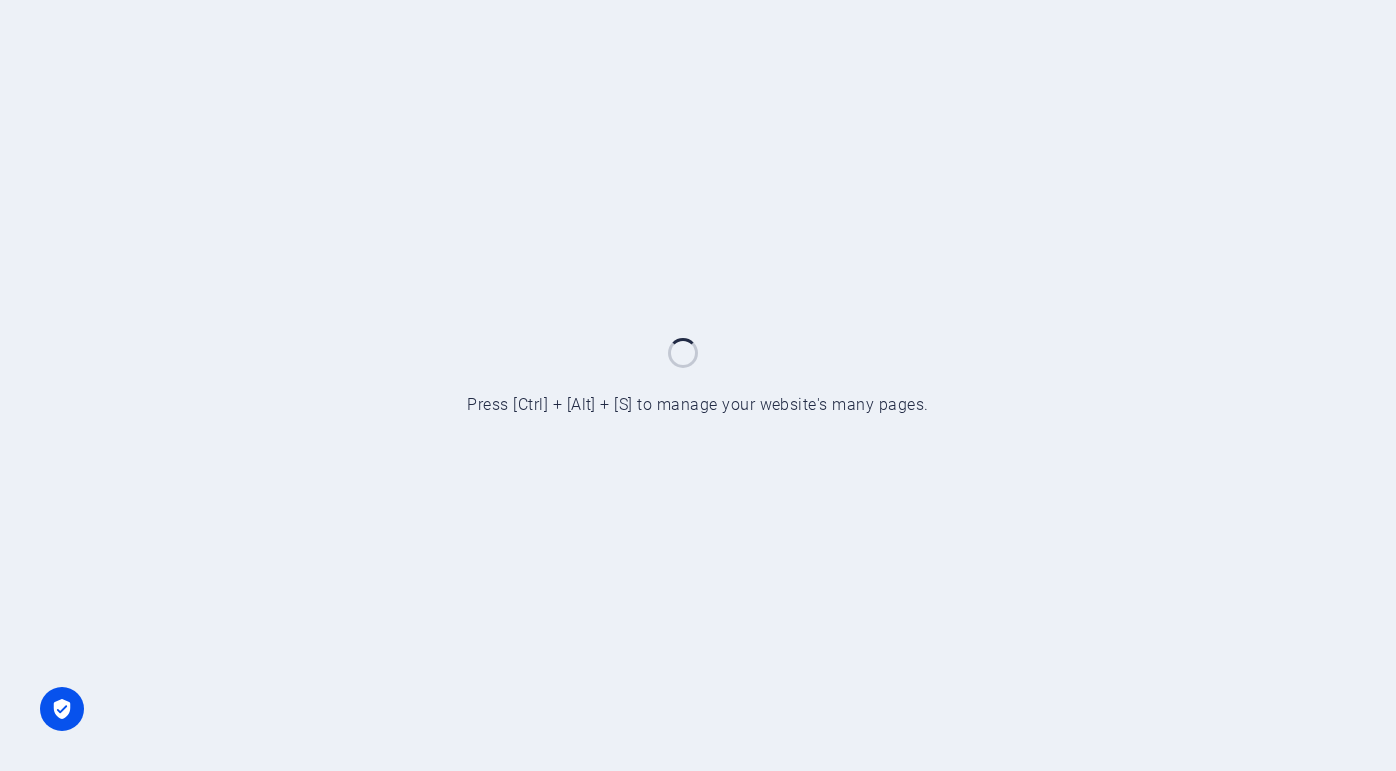 scroll, scrollTop: 0, scrollLeft: 0, axis: both 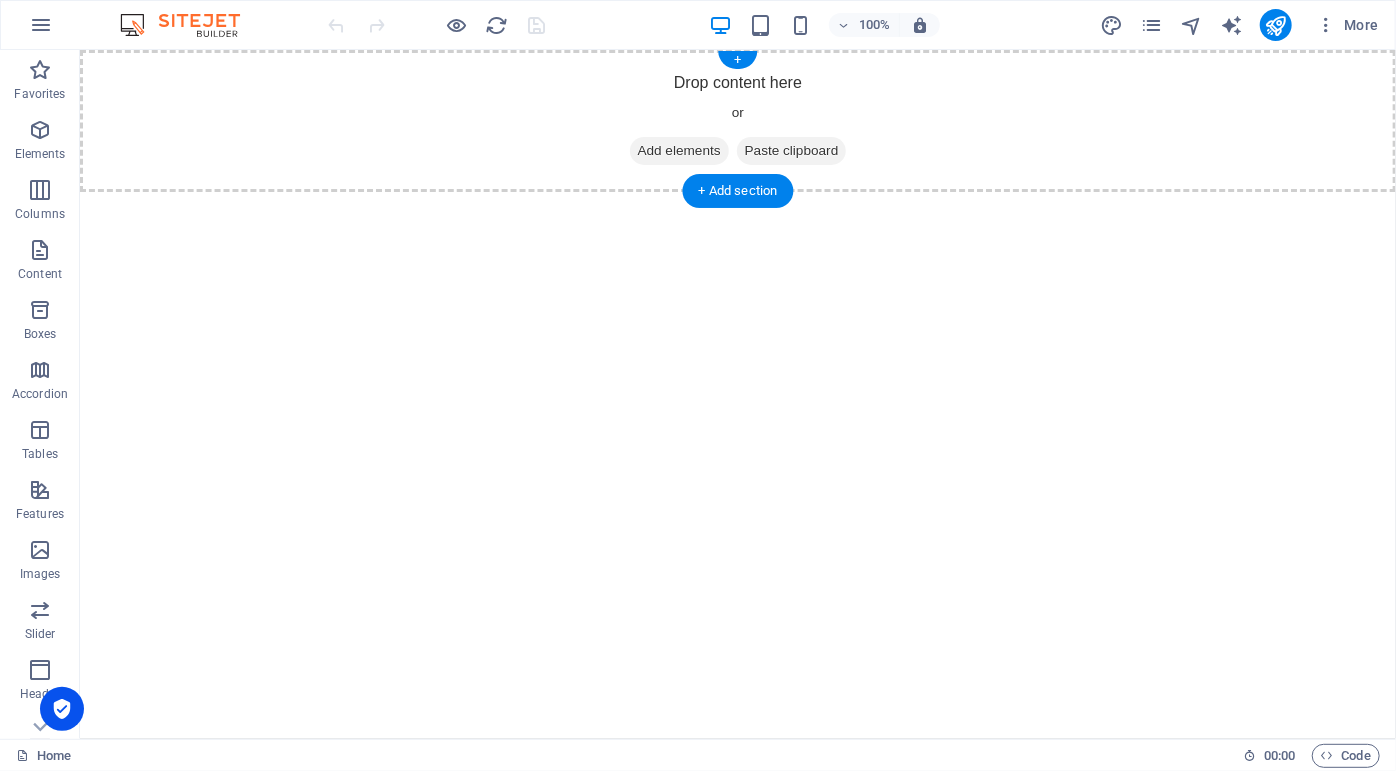 click on "Add elements" at bounding box center [678, 150] 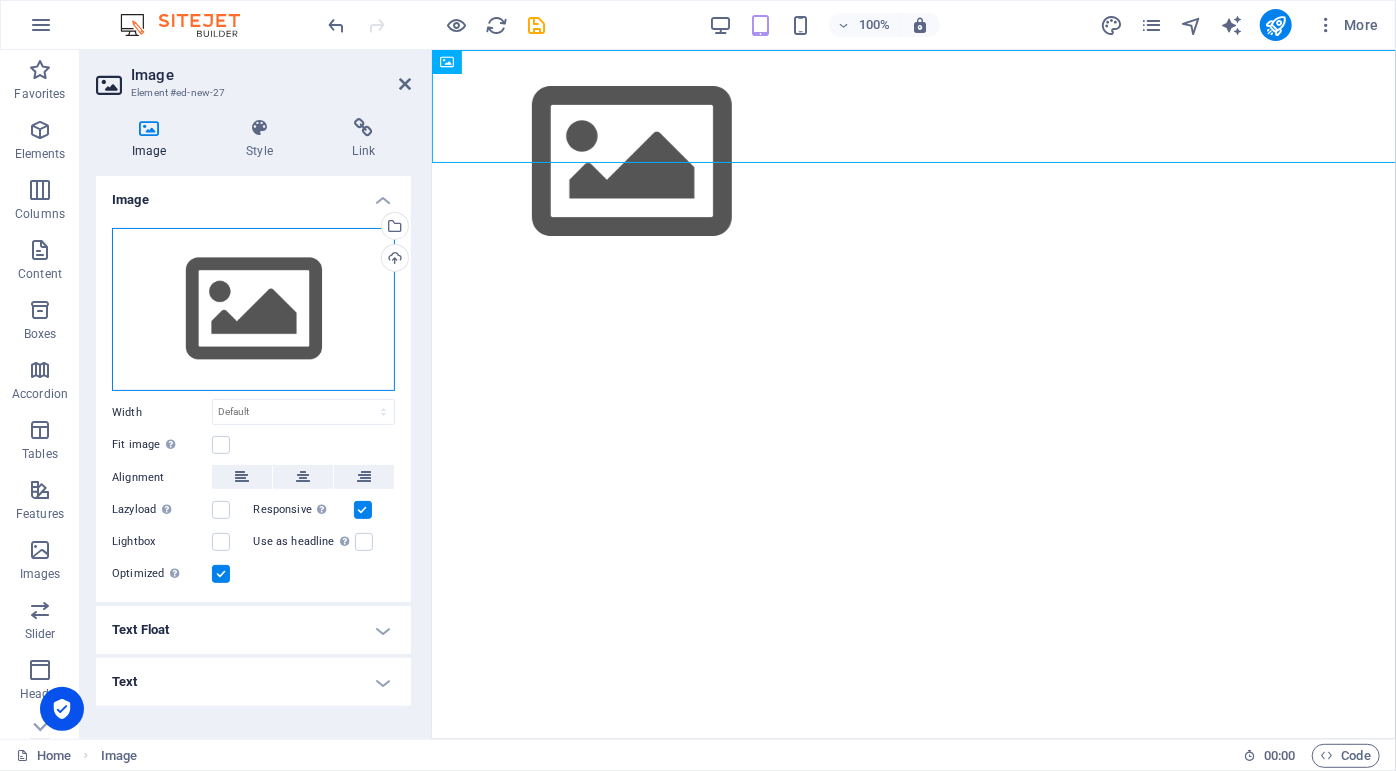 click on "Drag files here, click to choose files or select files from Files or our free stock photos & videos" at bounding box center (253, 310) 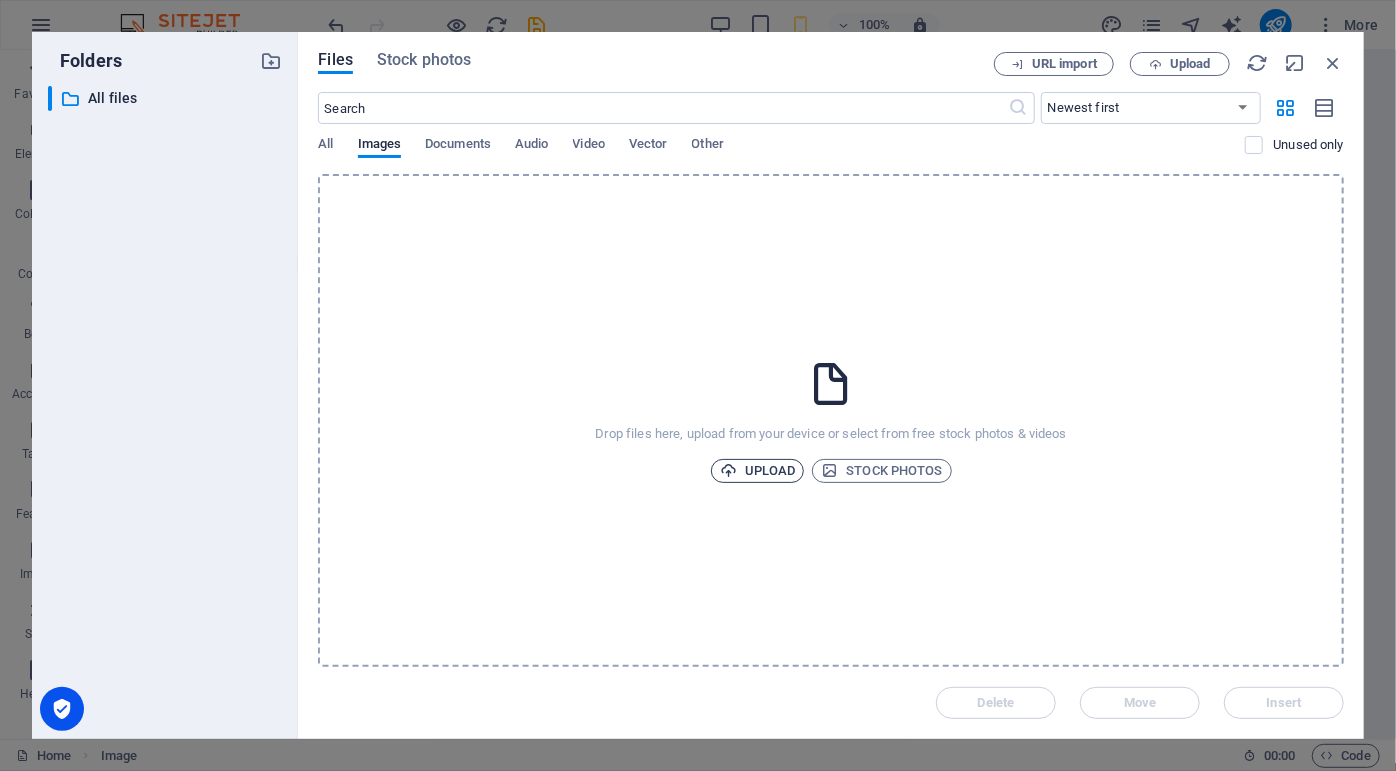click on "Upload" at bounding box center (758, 471) 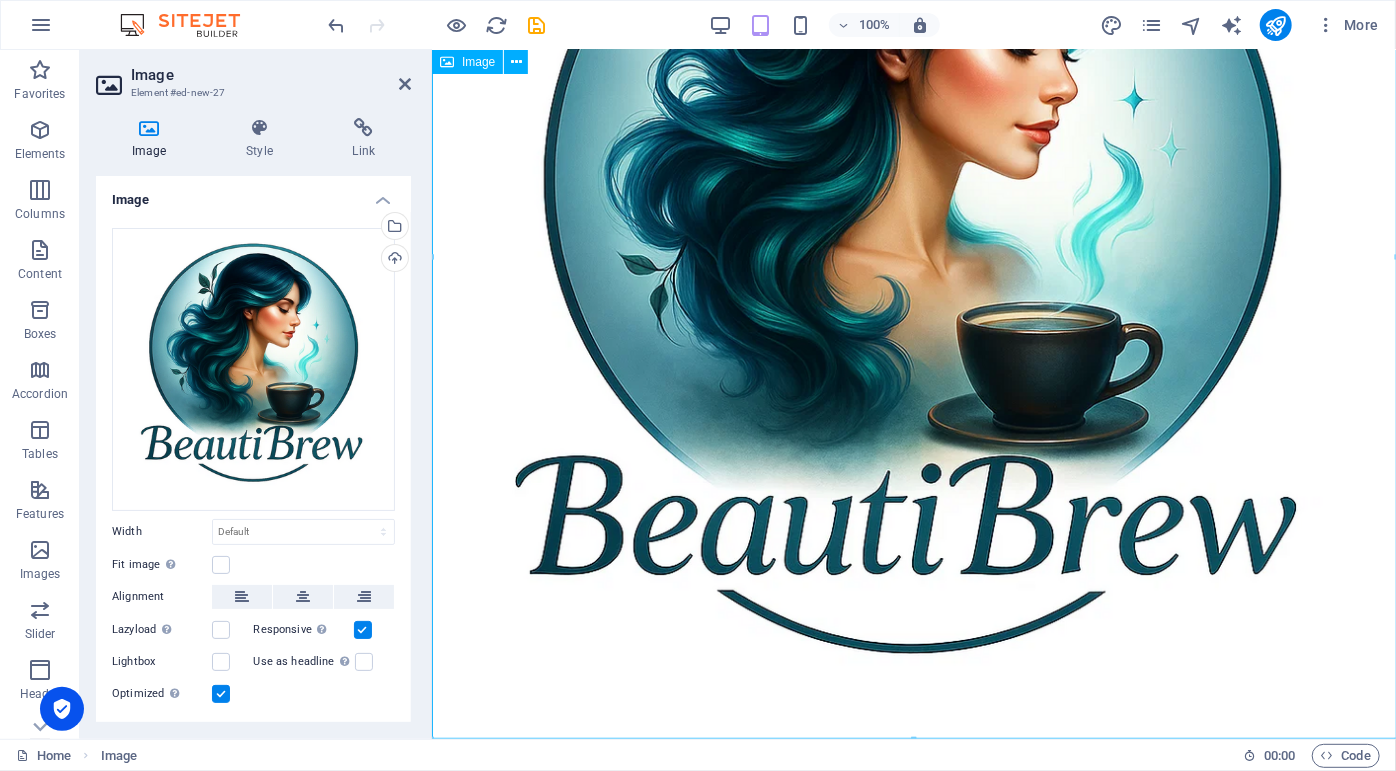 scroll, scrollTop: 0, scrollLeft: 0, axis: both 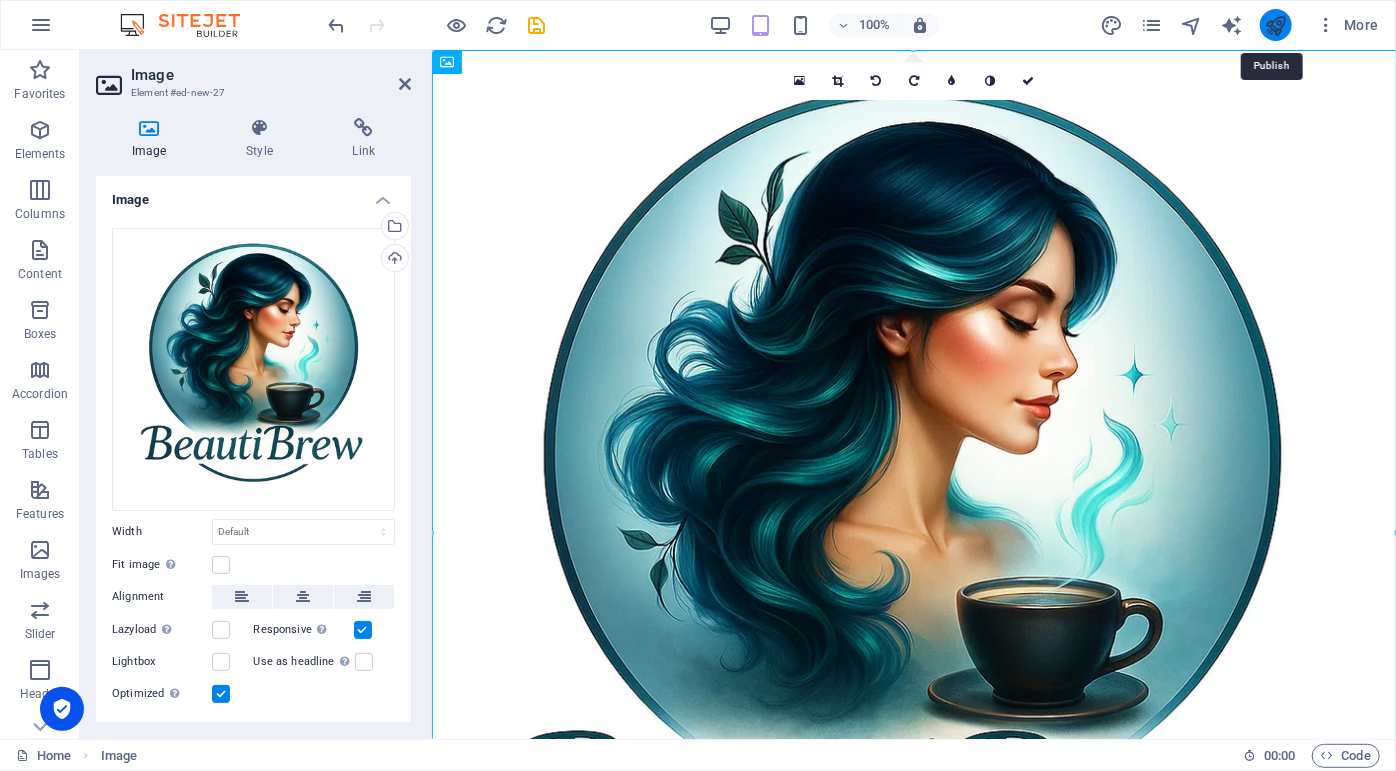 click at bounding box center [1275, 25] 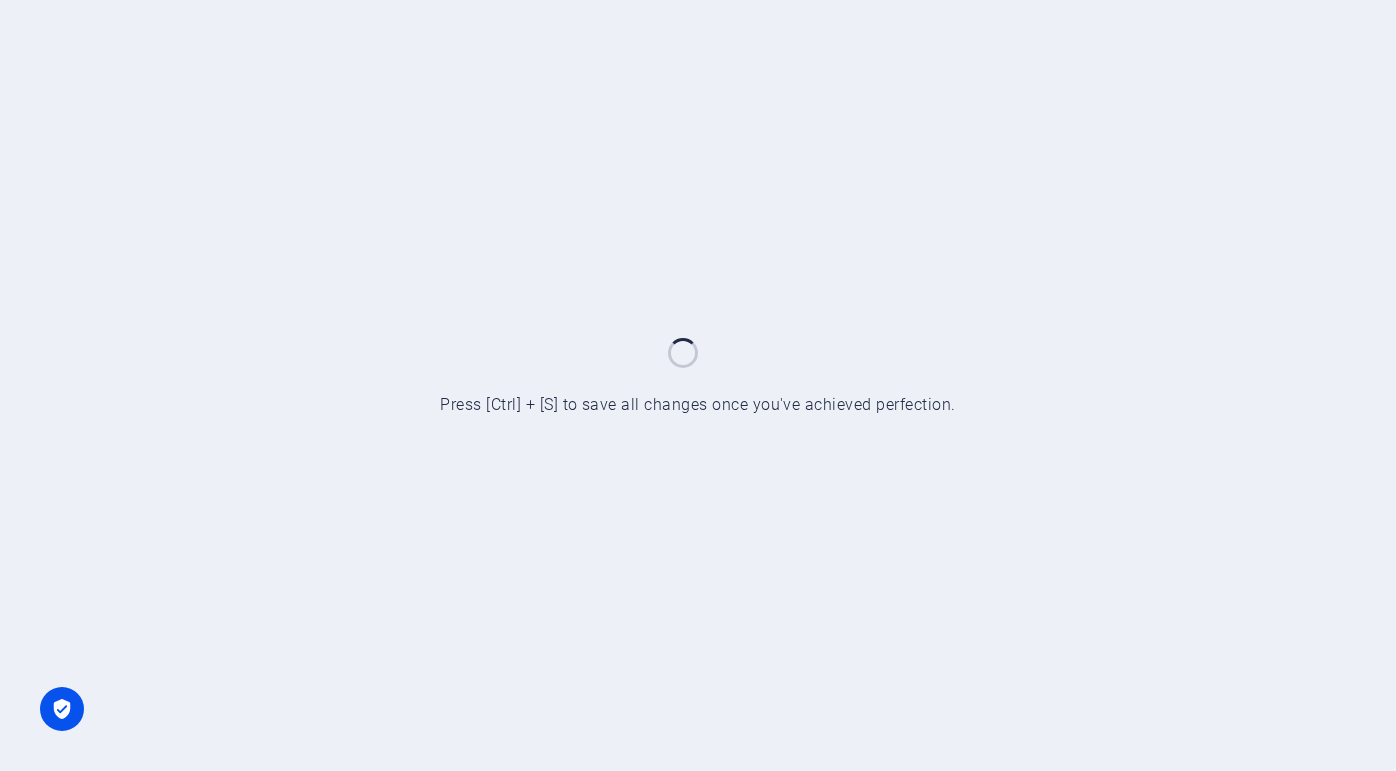 scroll, scrollTop: 0, scrollLeft: 0, axis: both 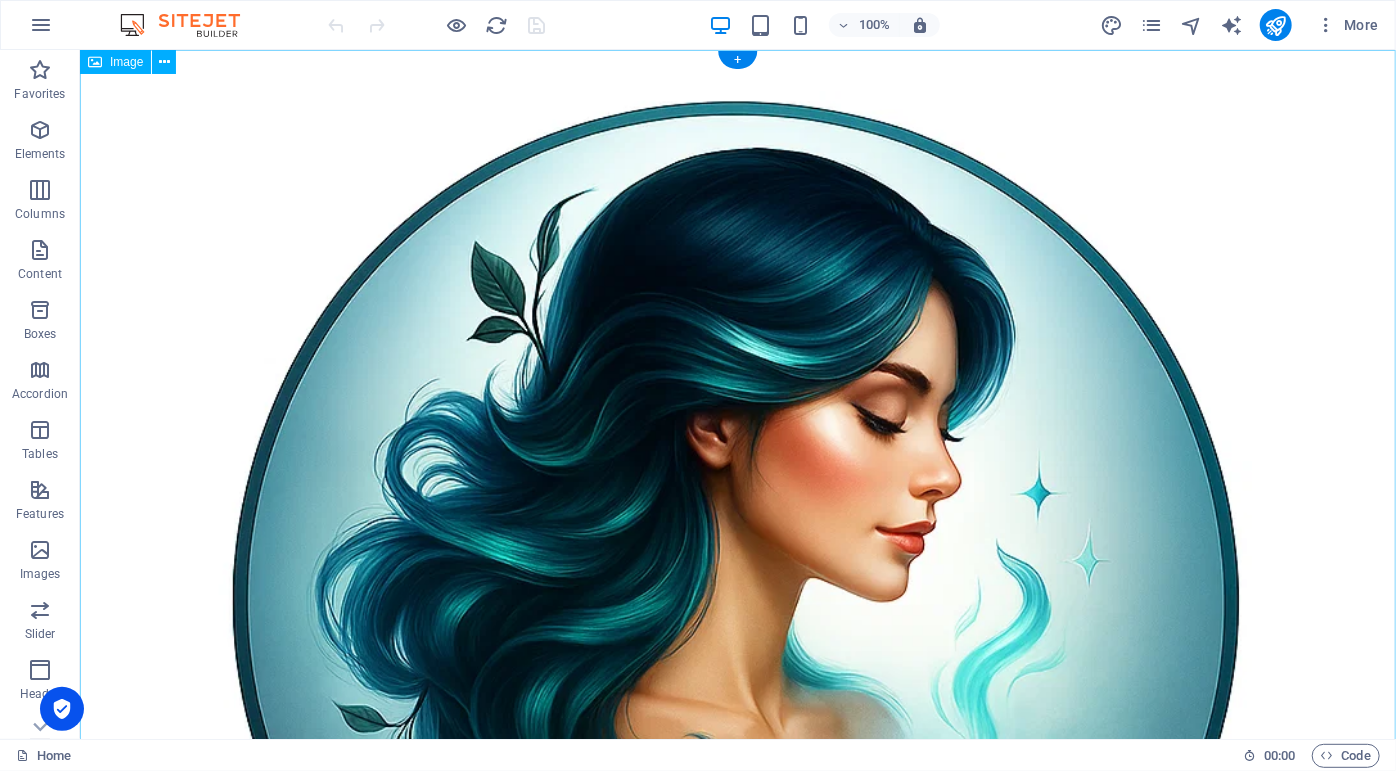 click at bounding box center [737, 707] 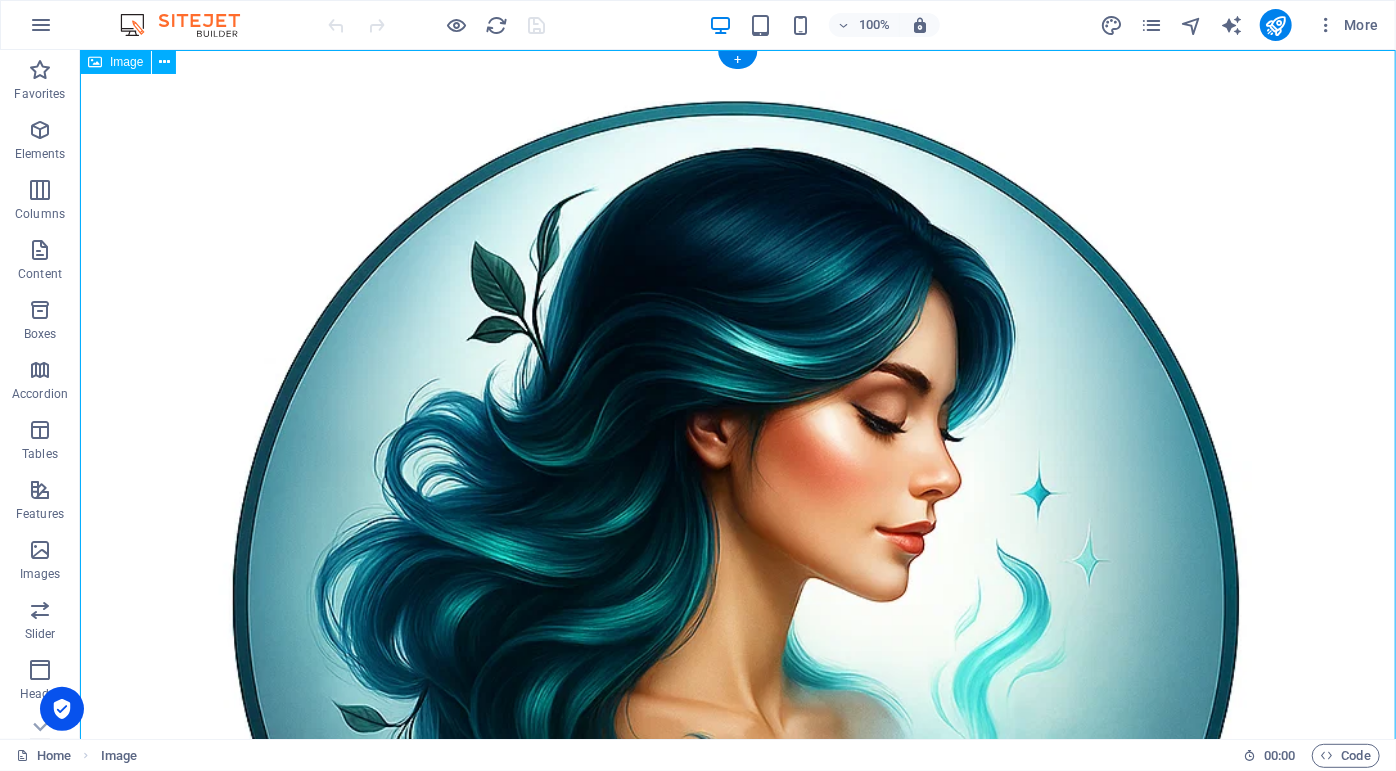 click at bounding box center (737, 707) 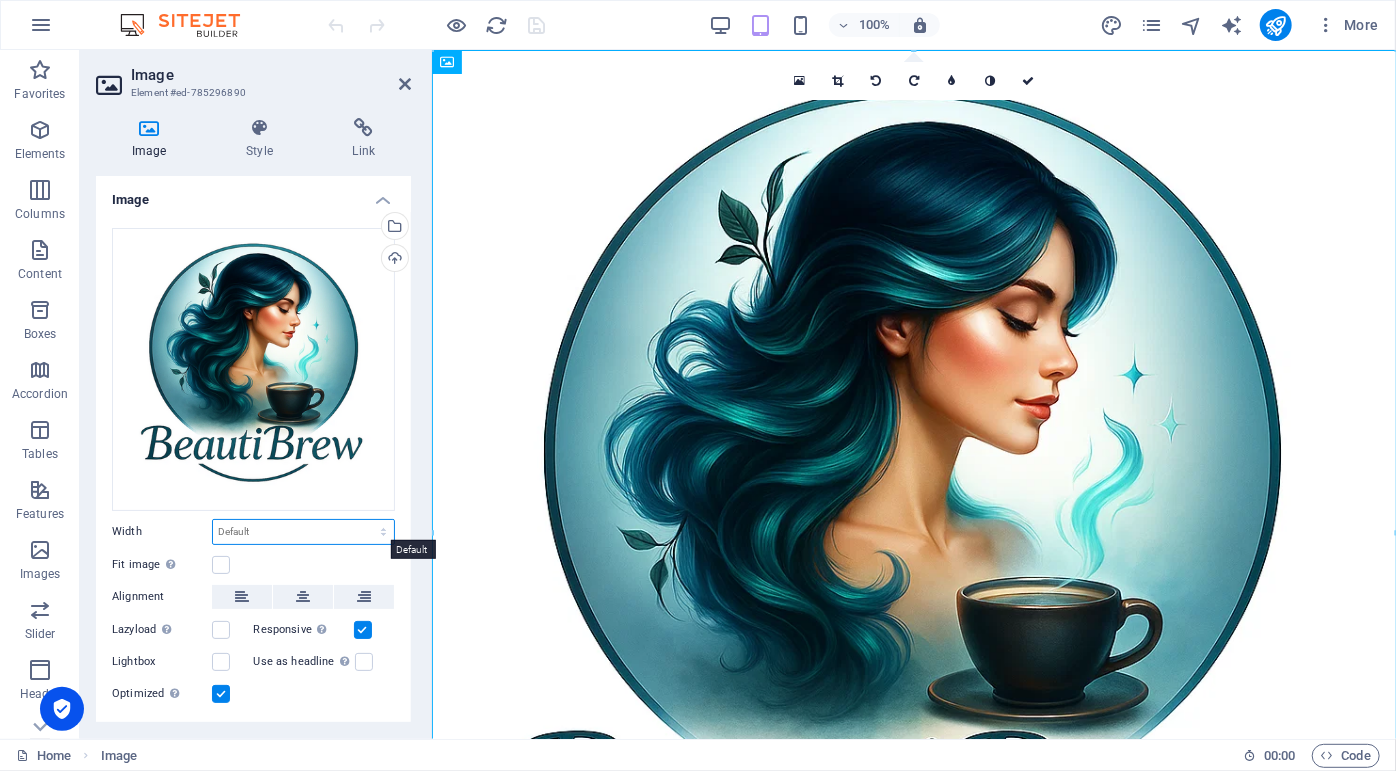 click on "Default auto px rem % em vh vw" at bounding box center [303, 532] 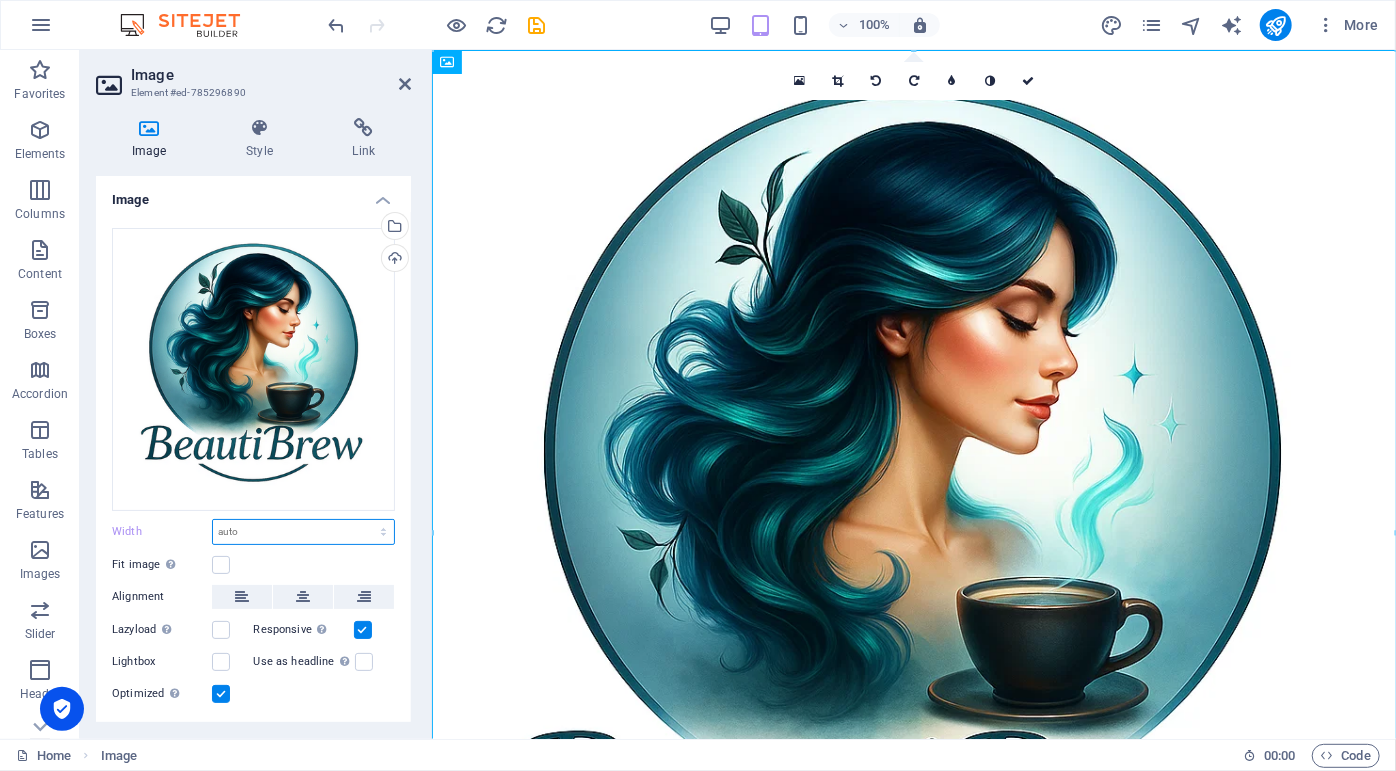 click on "Default auto px rem % em vh vw" at bounding box center [303, 532] 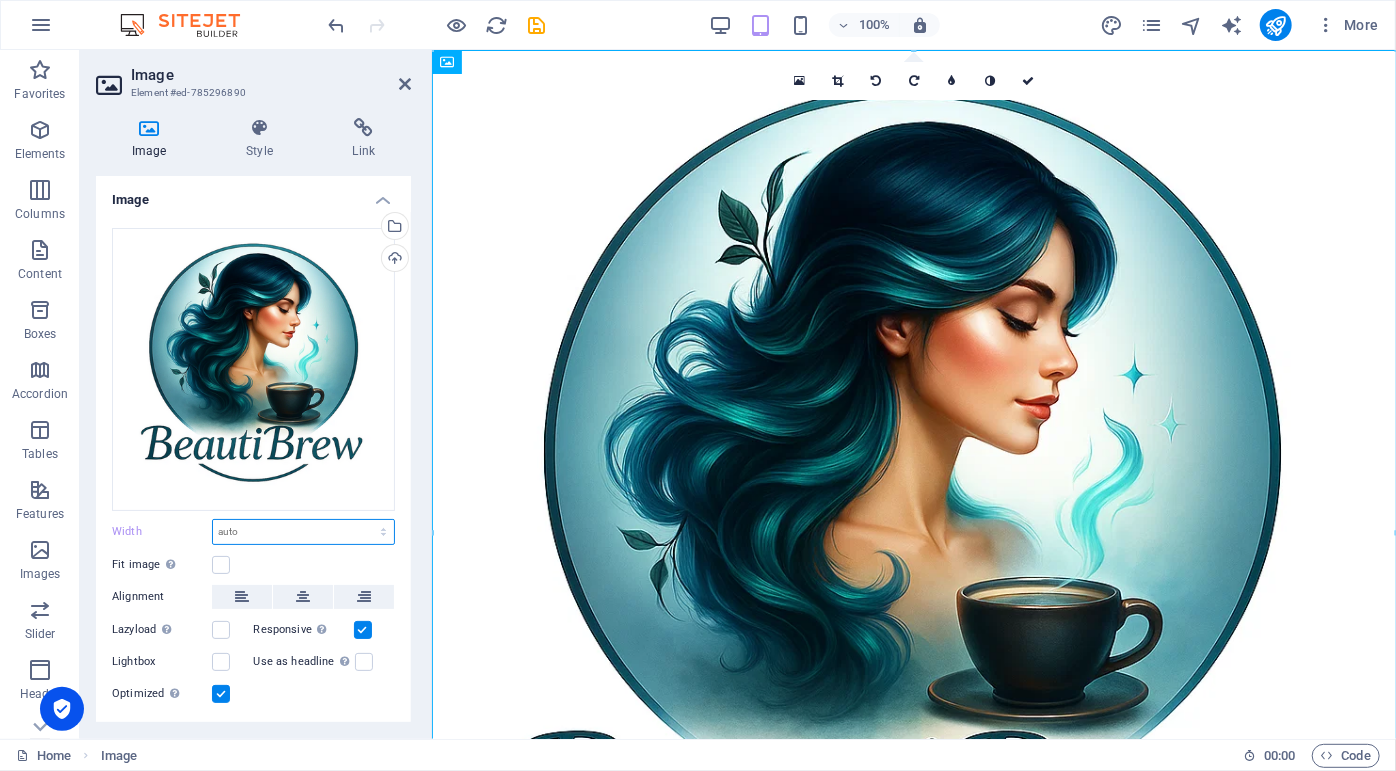 select on "vh" 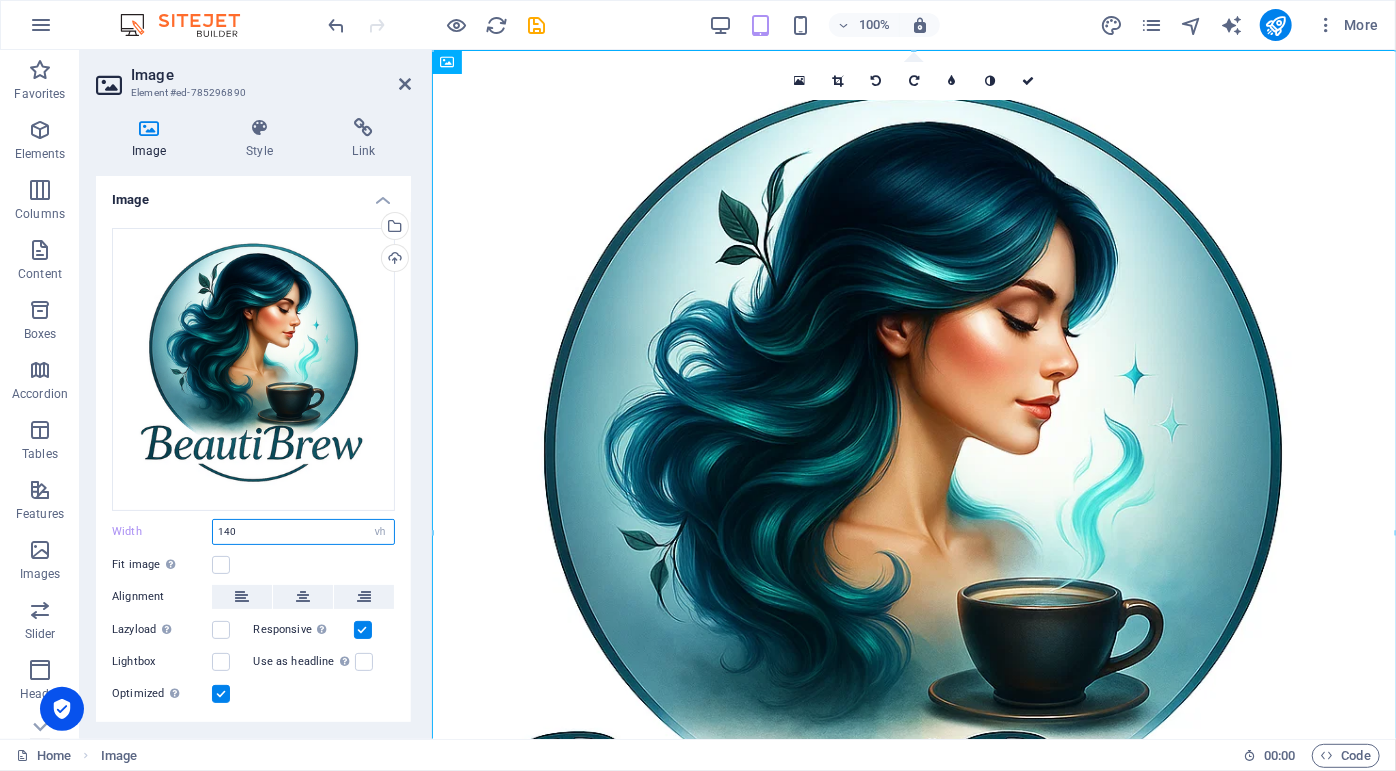 click on "140" at bounding box center [303, 532] 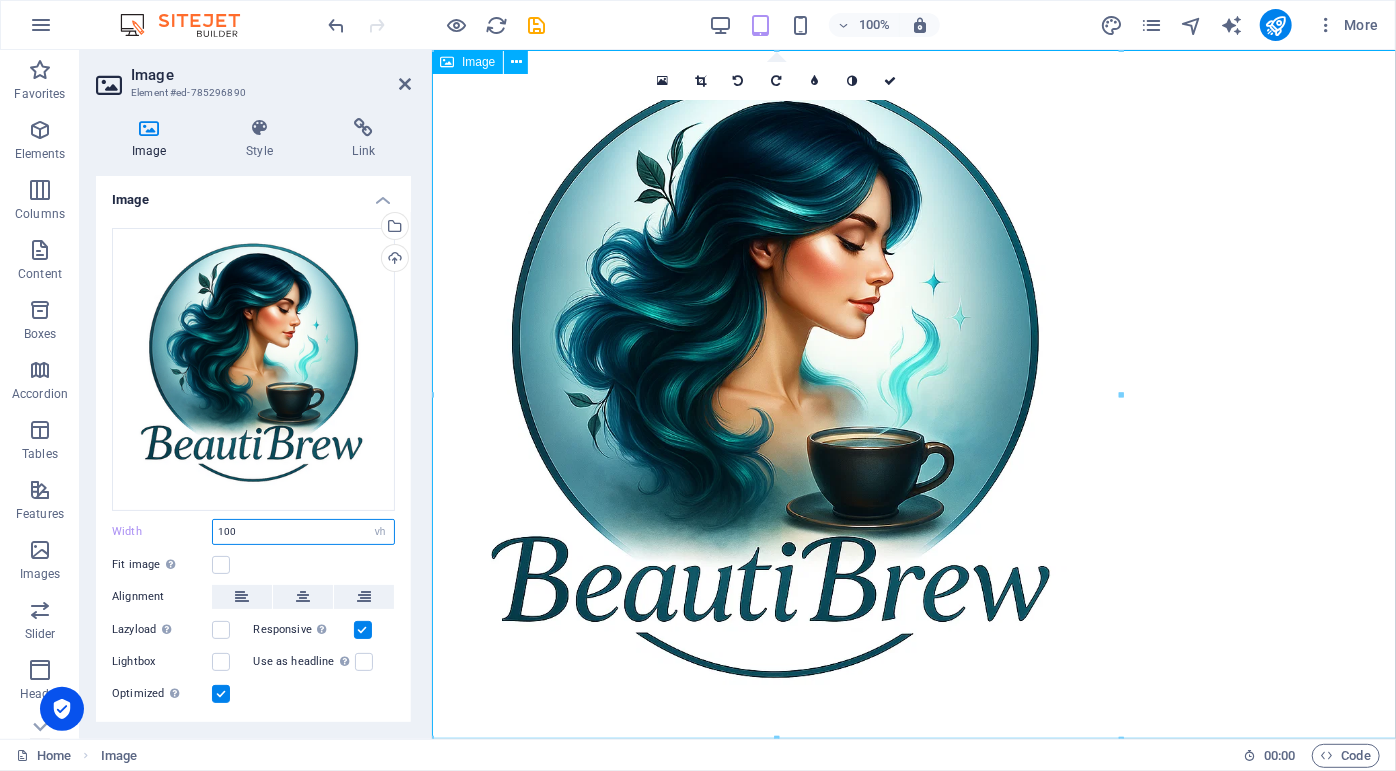 type on "100" 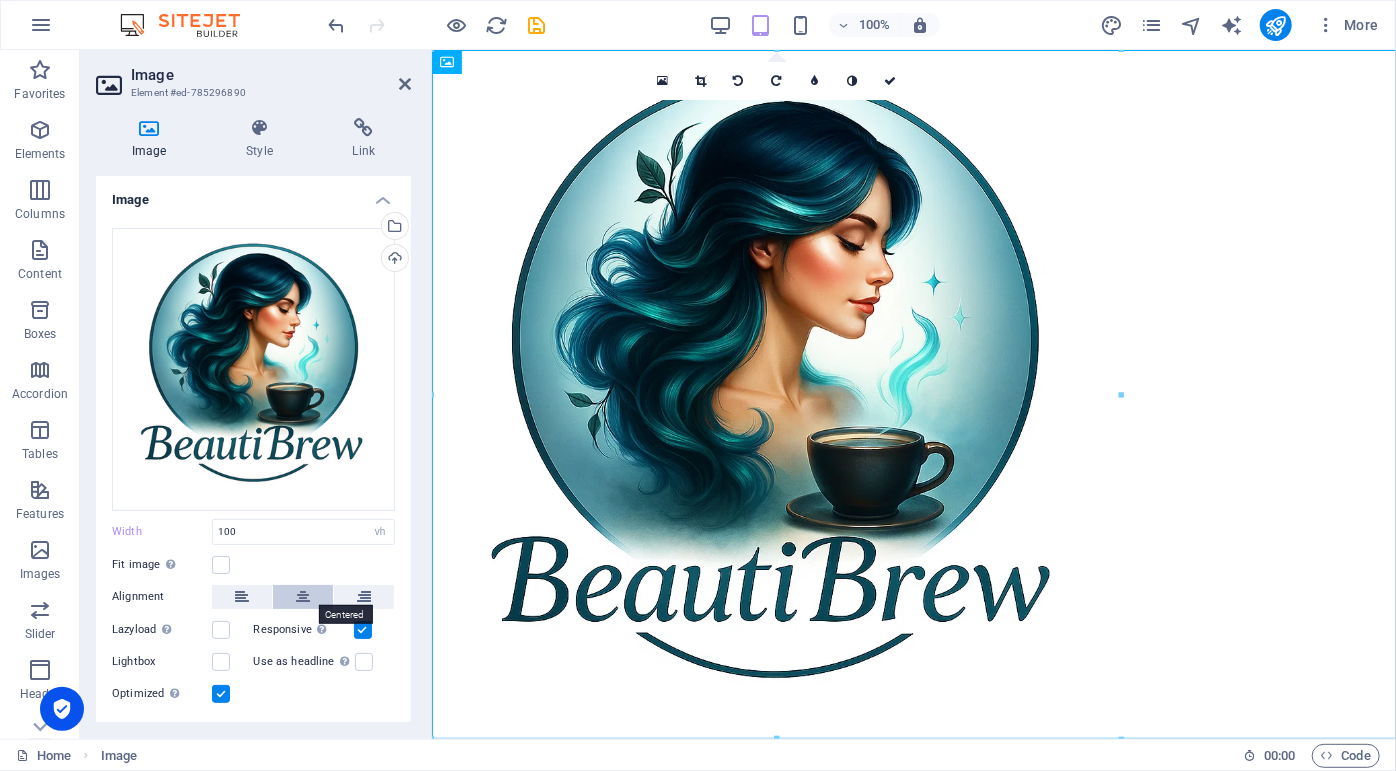 click at bounding box center (303, 597) 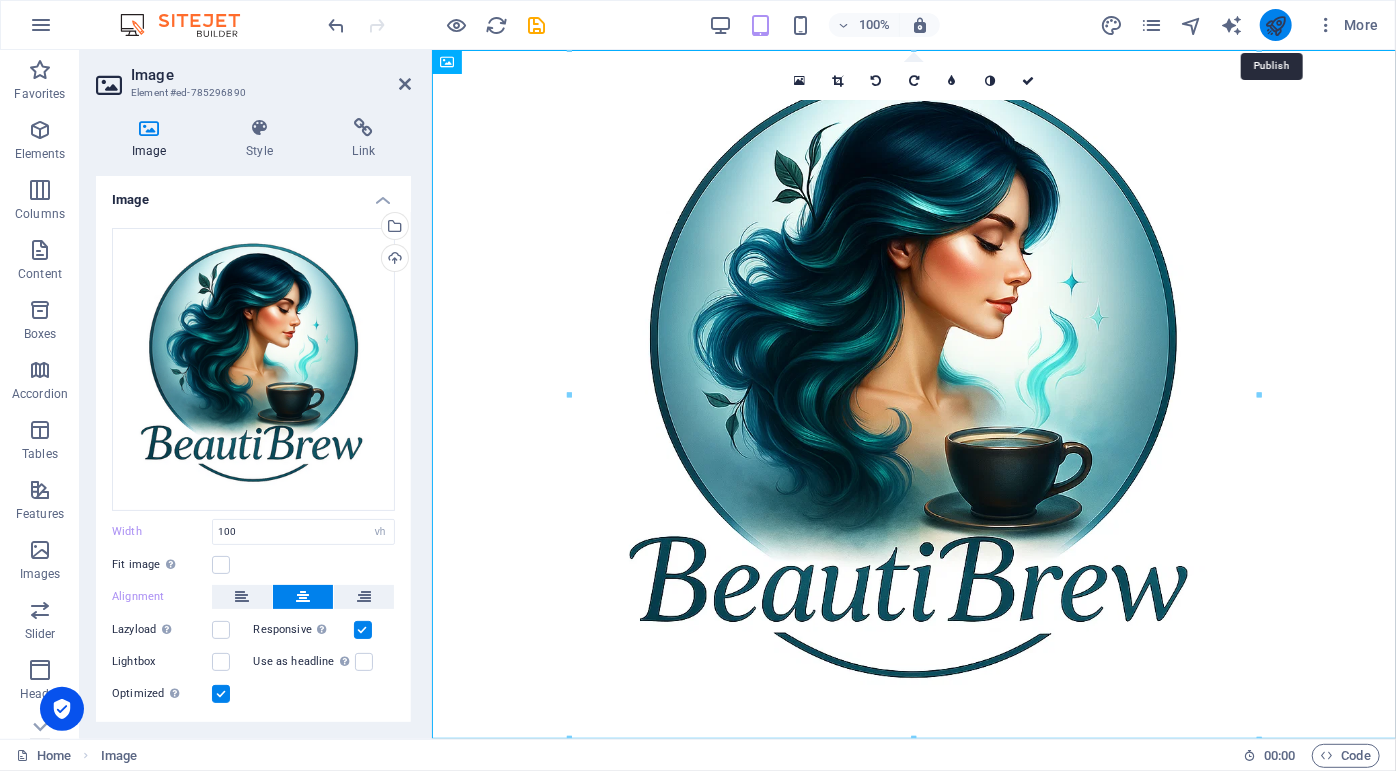 click at bounding box center (1275, 25) 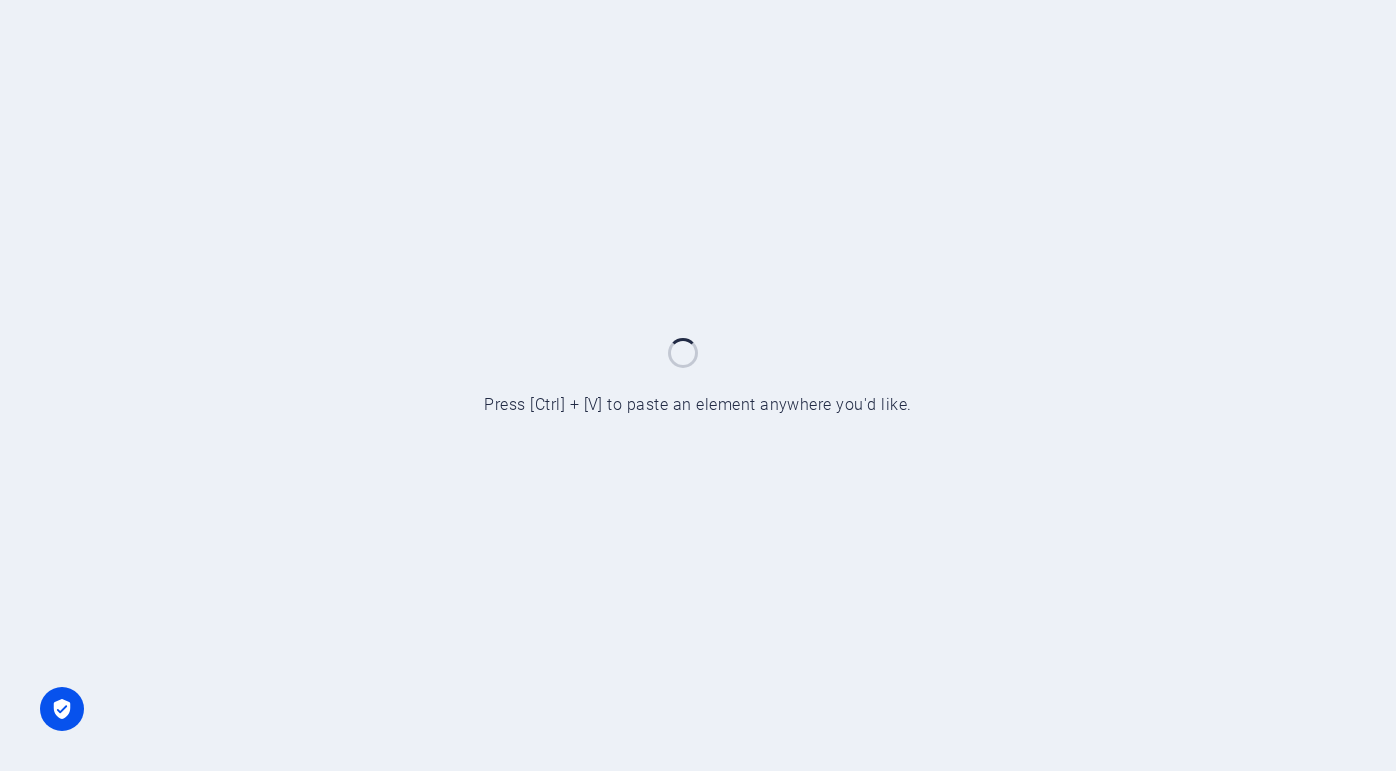 scroll, scrollTop: 0, scrollLeft: 0, axis: both 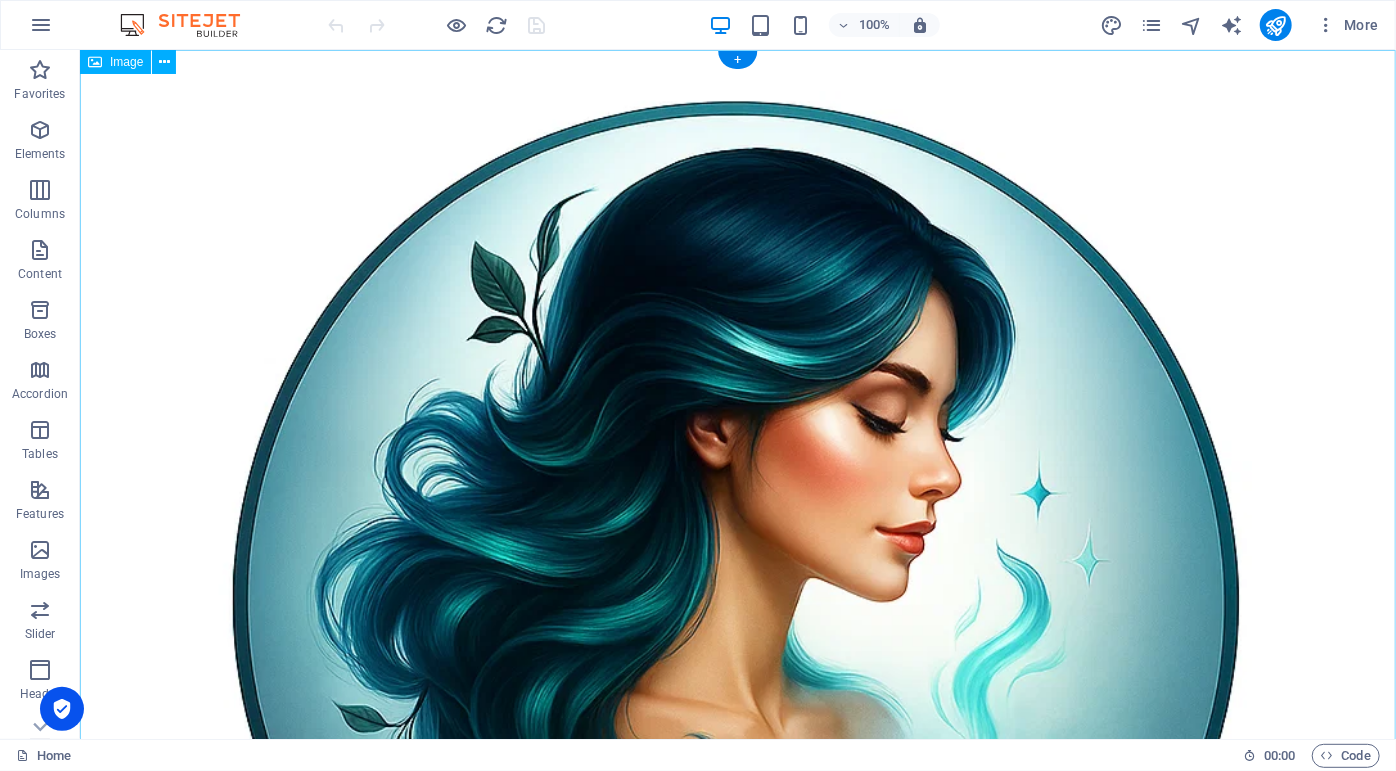 click at bounding box center (737, 707) 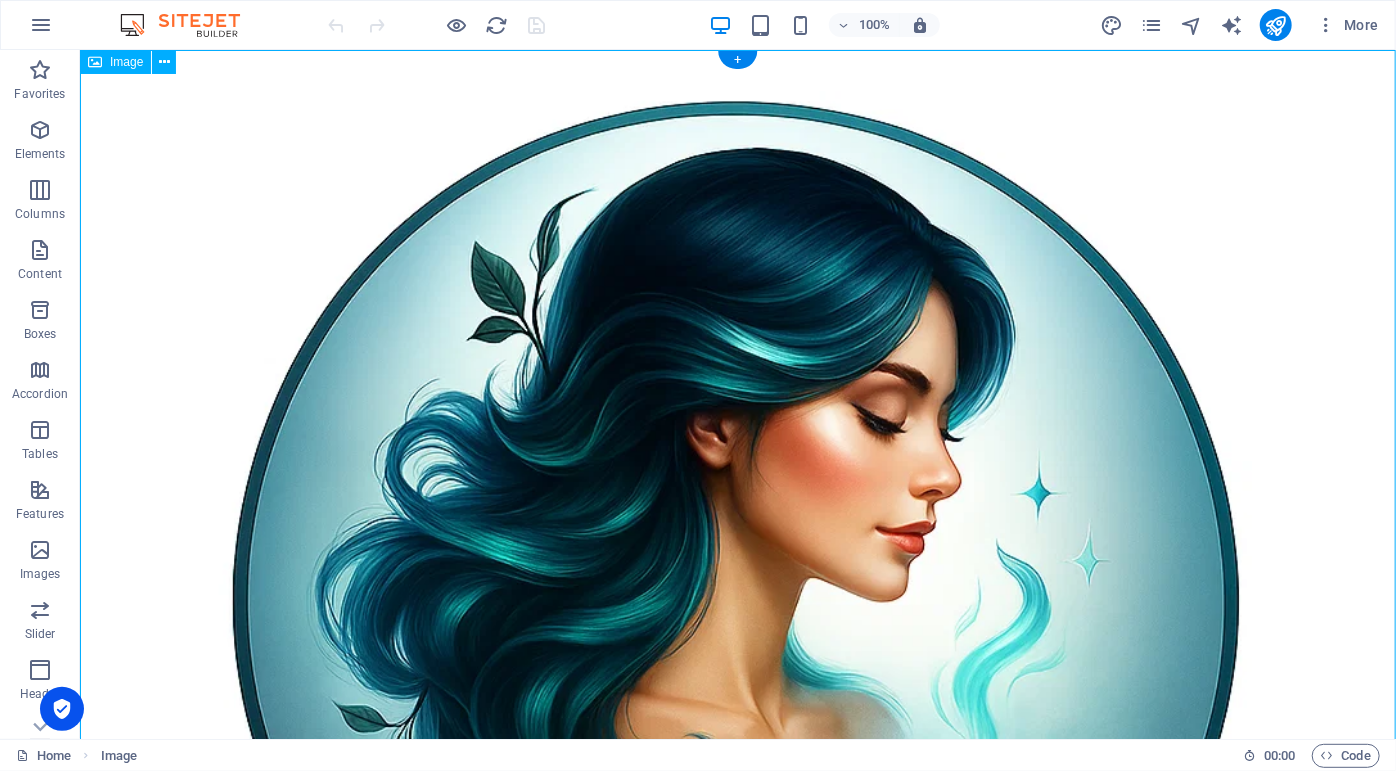click at bounding box center (737, 707) 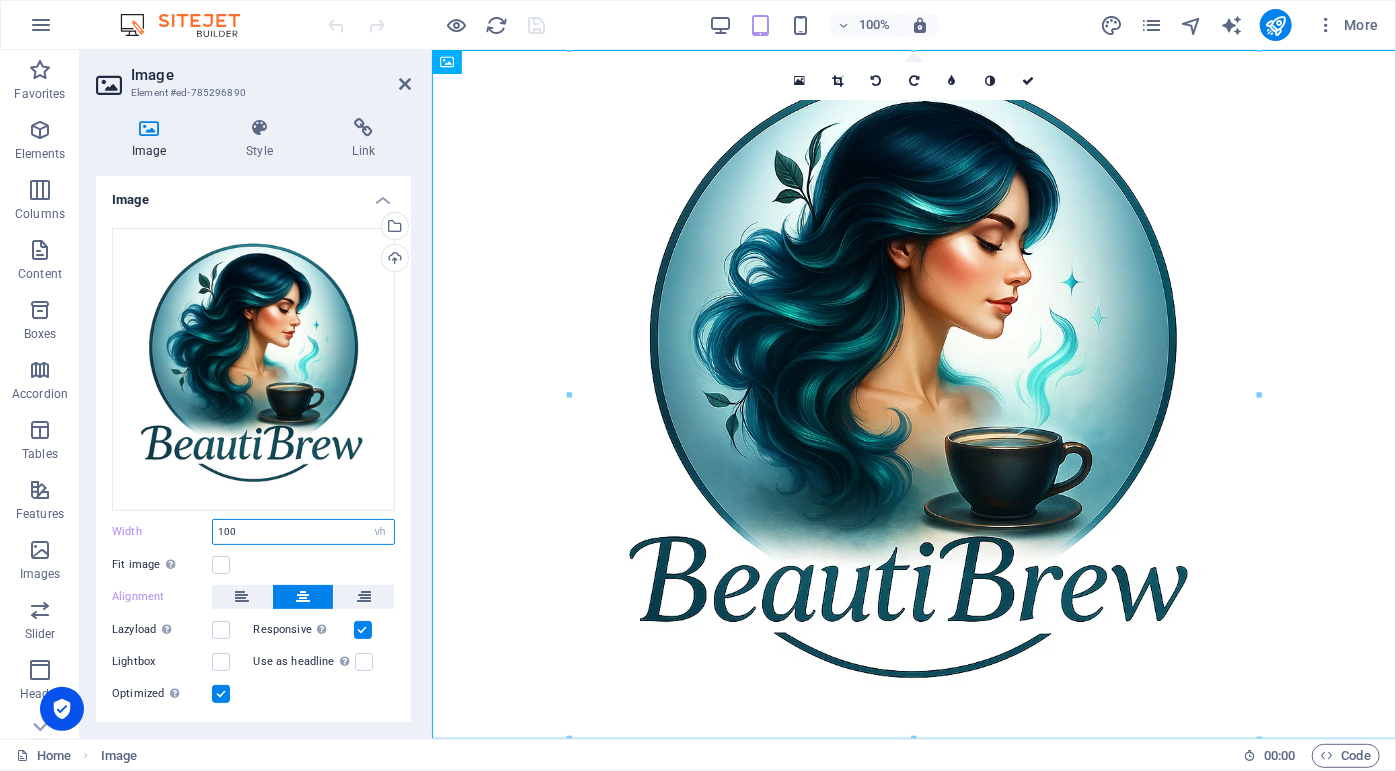 click on "100" at bounding box center [303, 532] 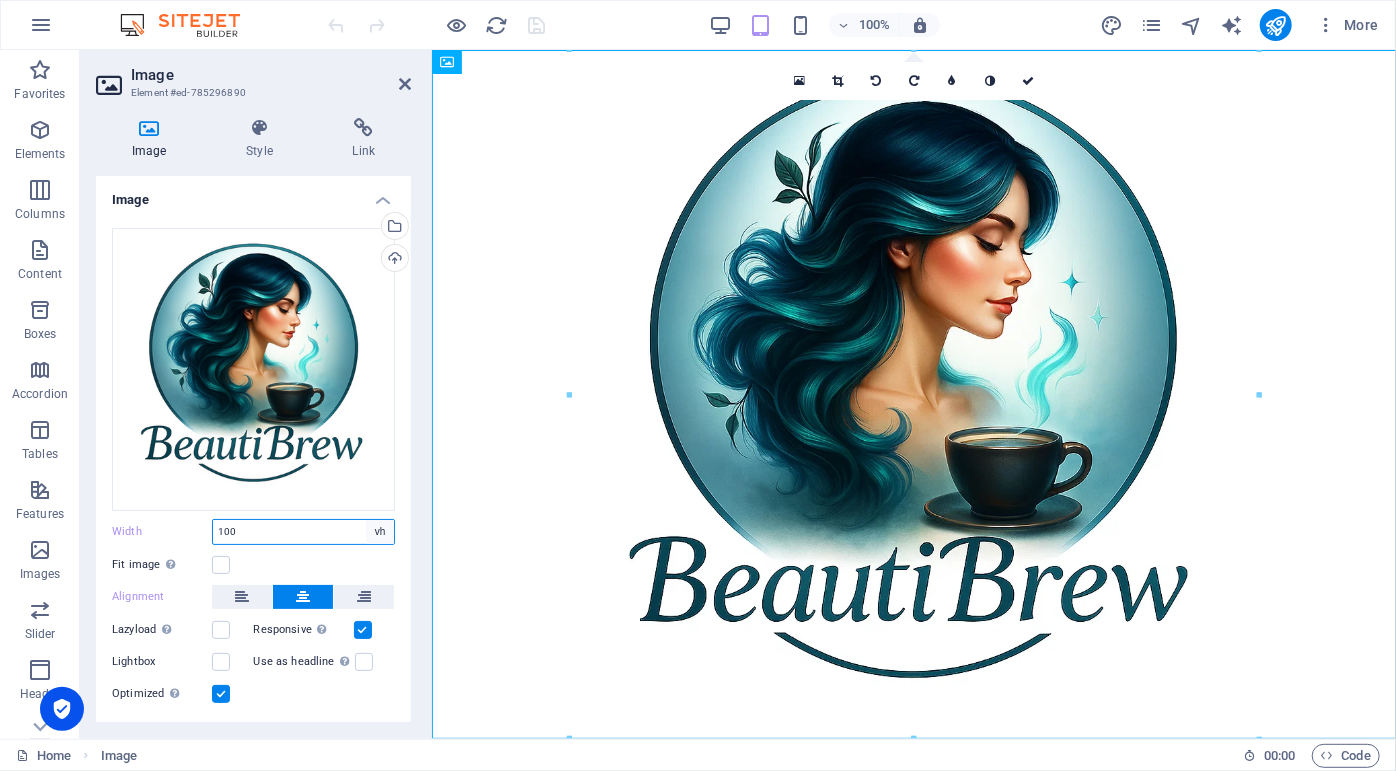 click on "Default auto px rem % em vh vw" at bounding box center (380, 532) 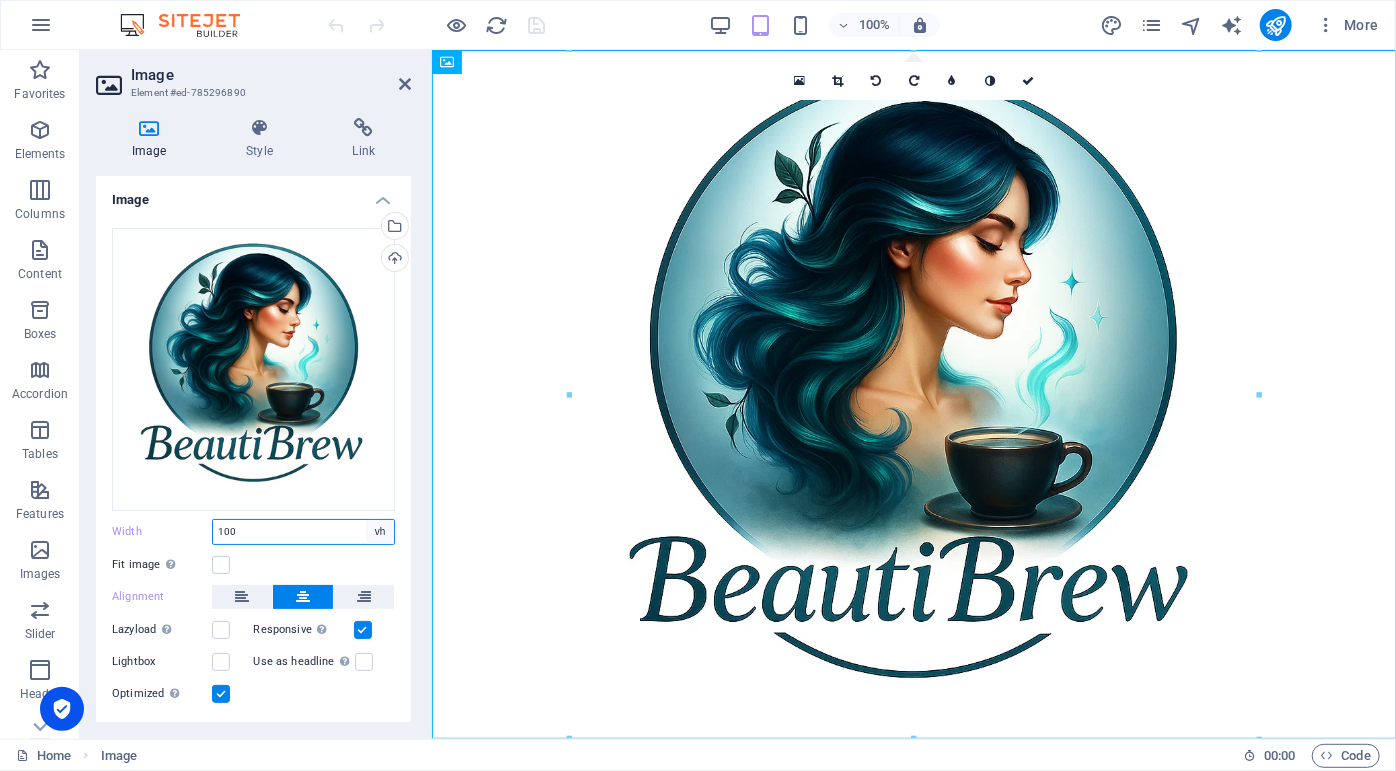 select on "px" 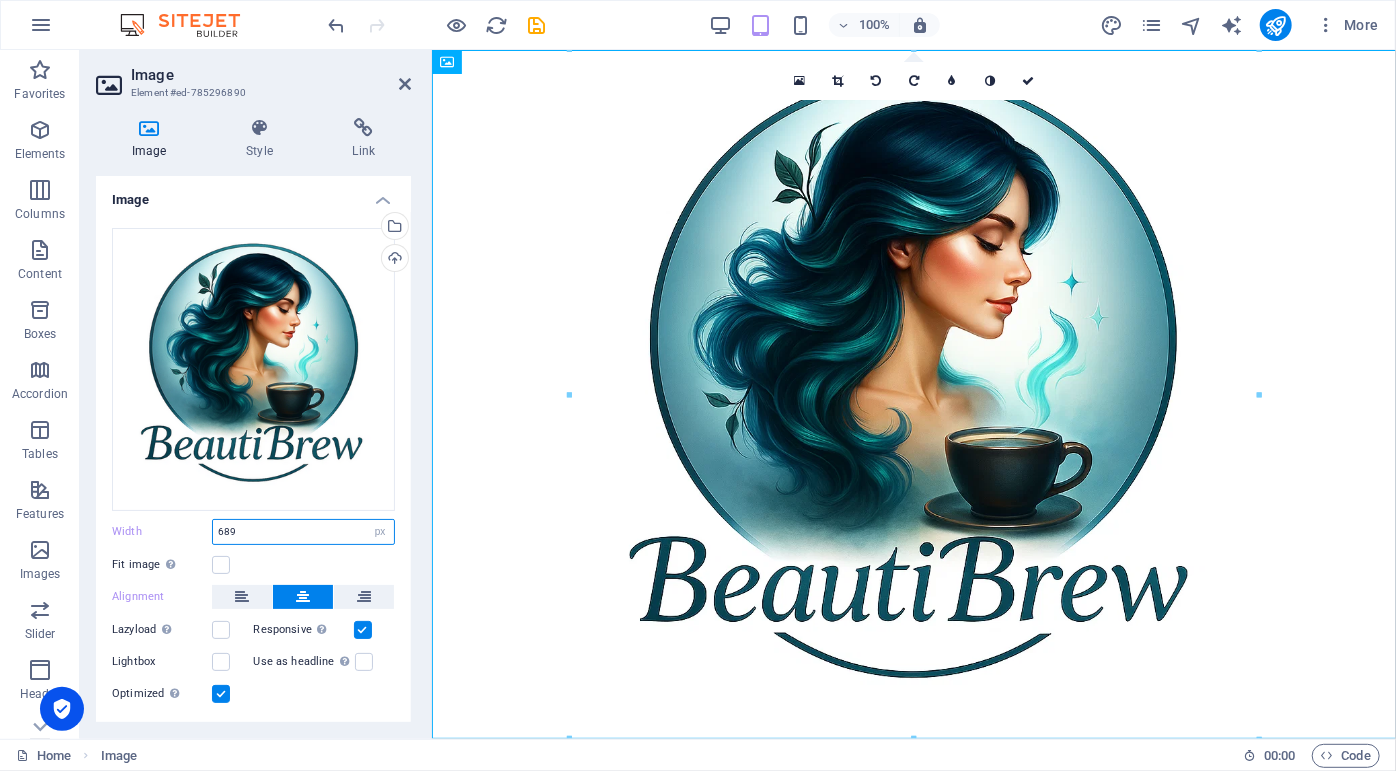 click on "689" at bounding box center [303, 532] 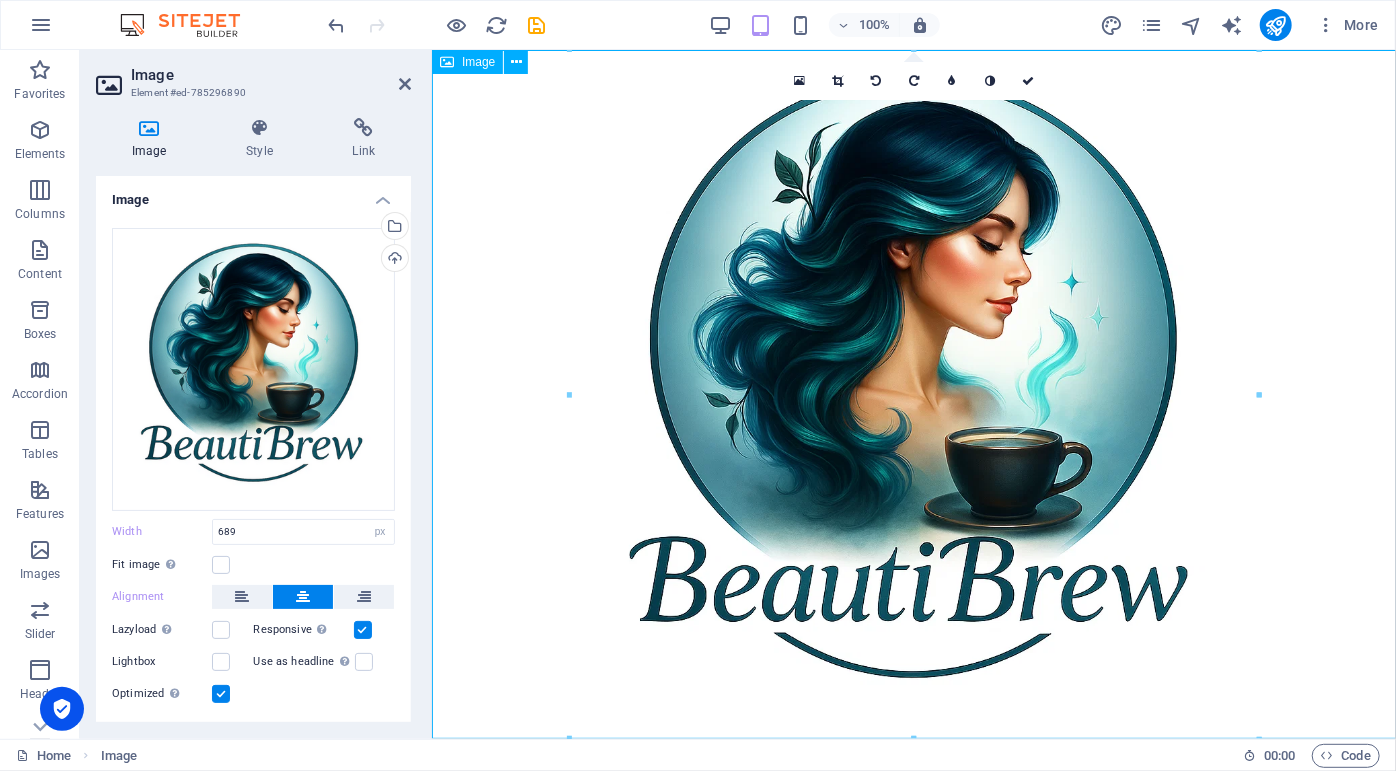click at bounding box center [913, 393] 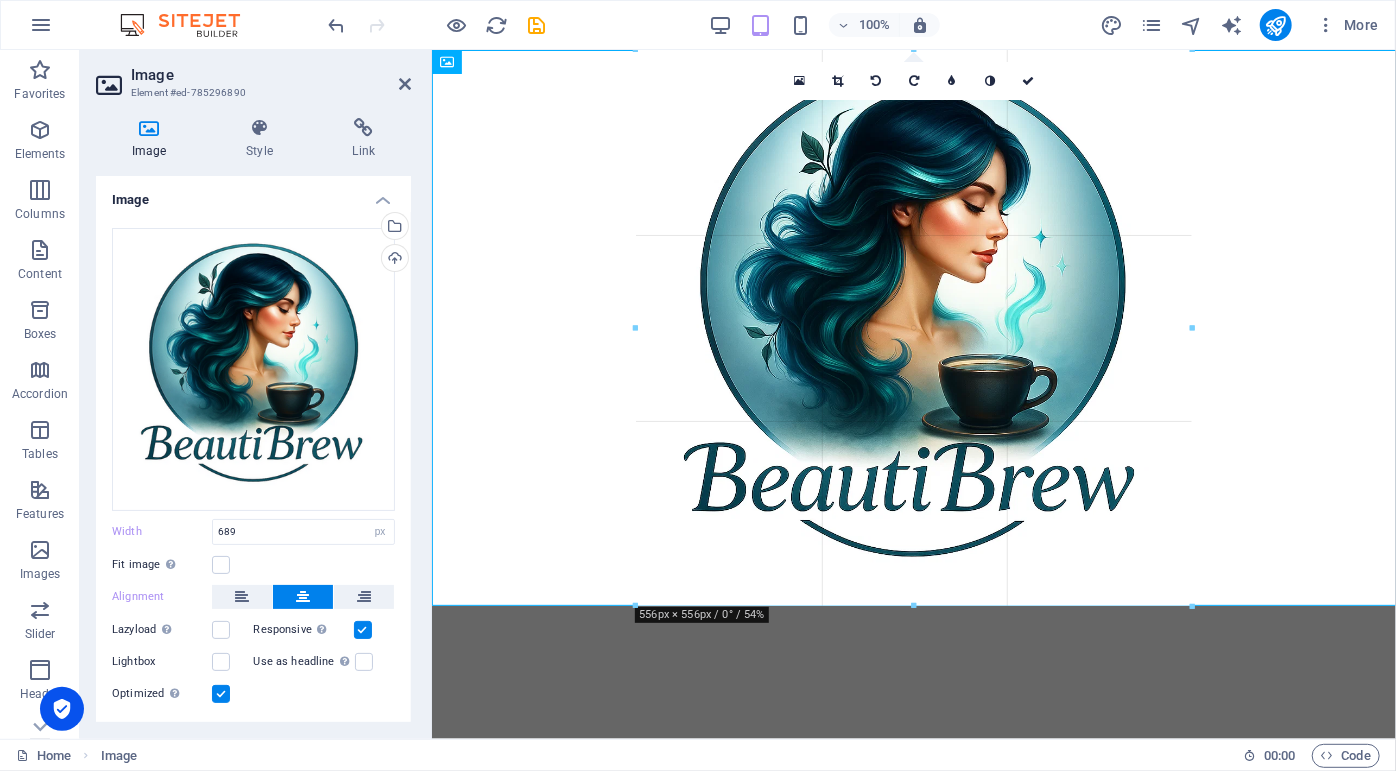 drag, startPoint x: 913, startPoint y: 738, endPoint x: 913, endPoint y: 605, distance: 133 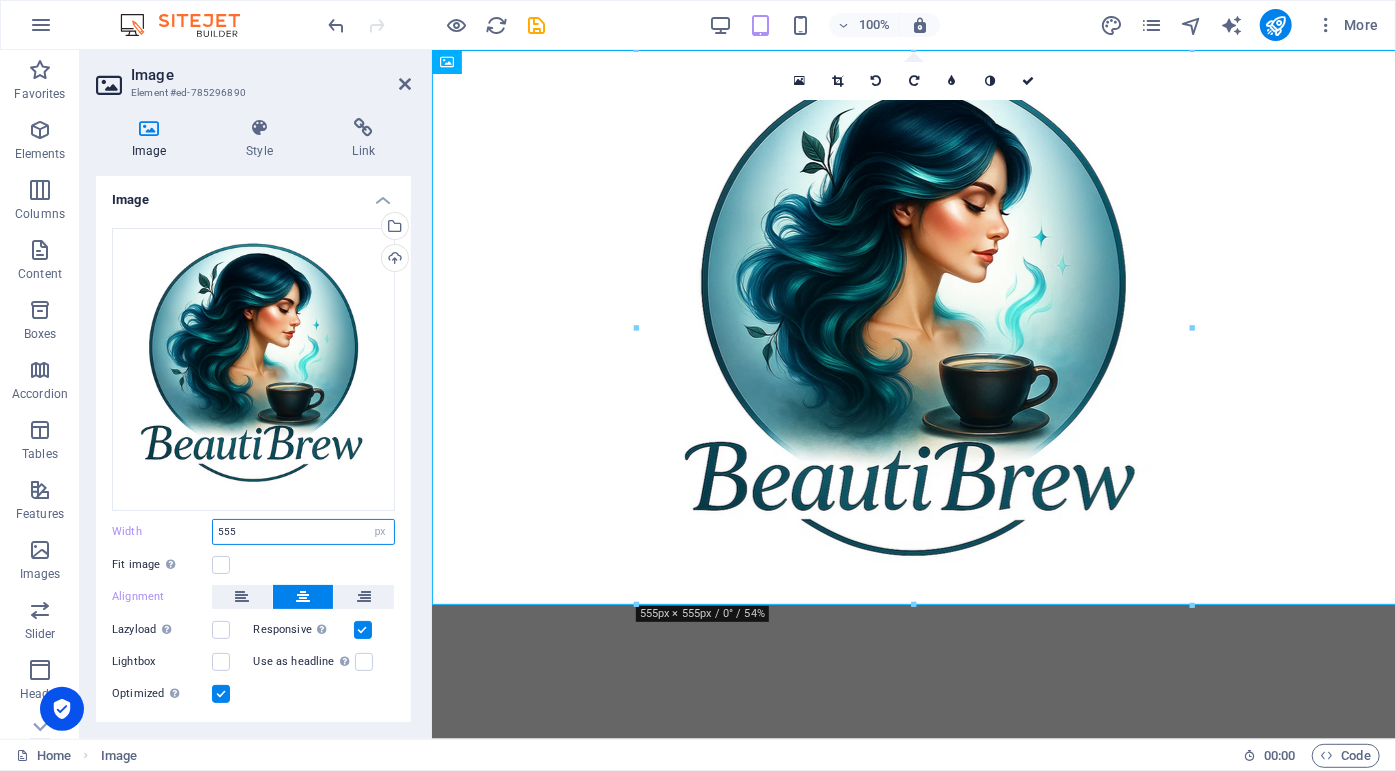 click on "555" at bounding box center (303, 532) 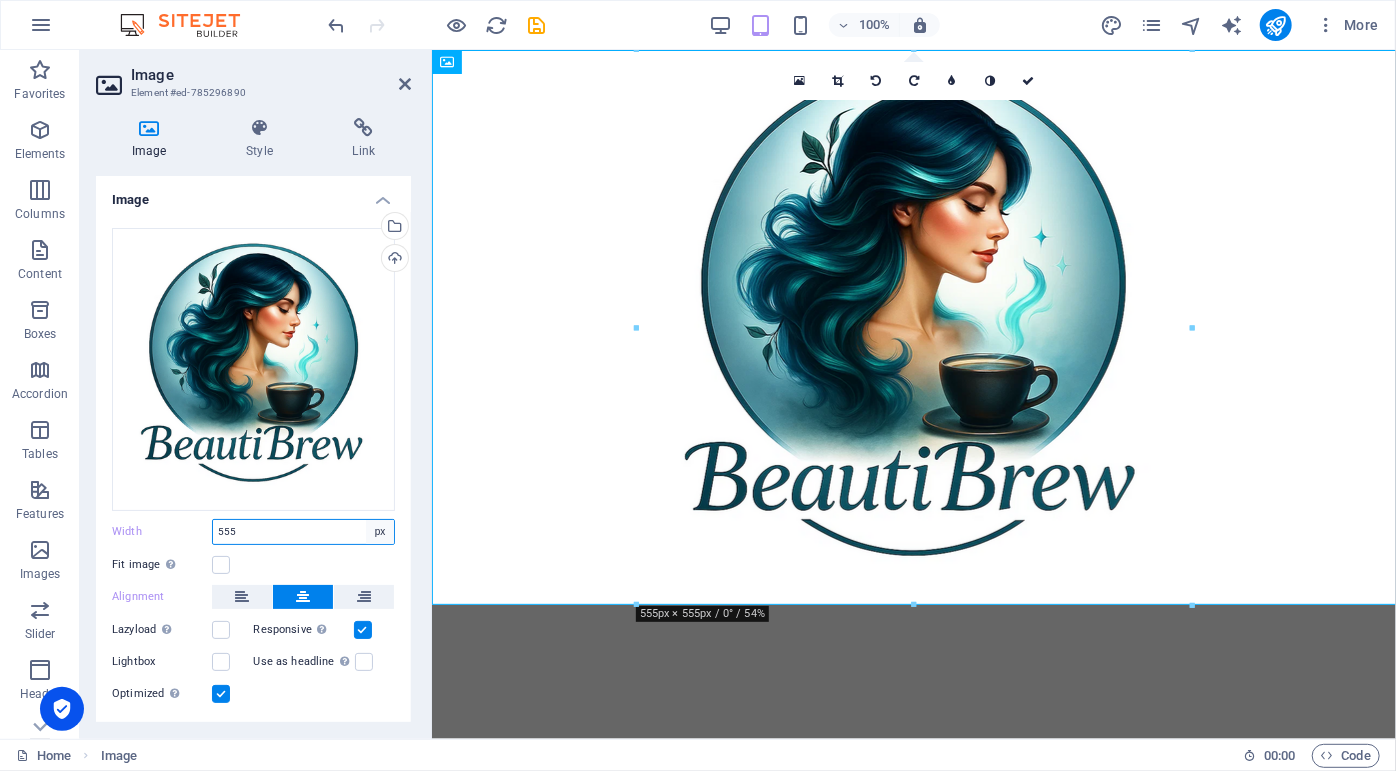 click on "Default auto px rem % em vh vw" at bounding box center [380, 532] 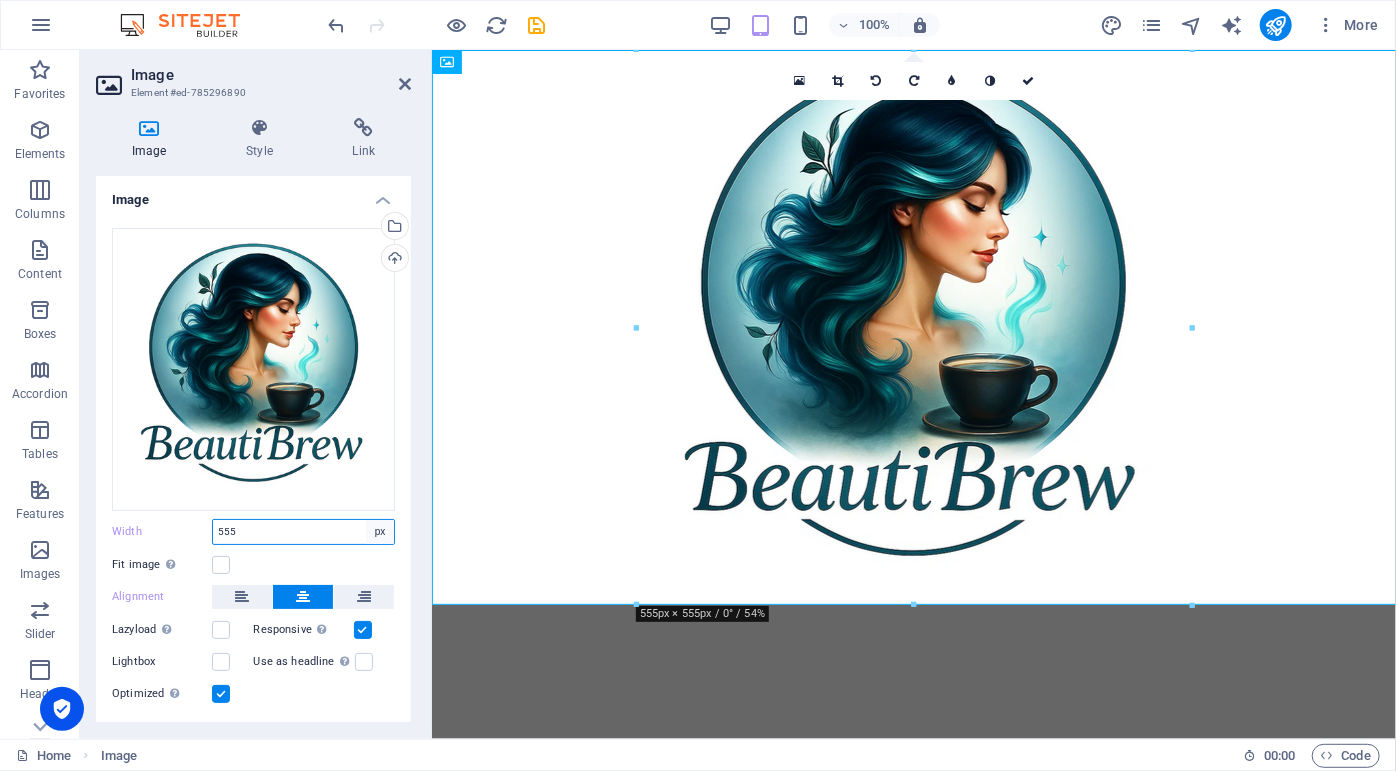 select on "default" 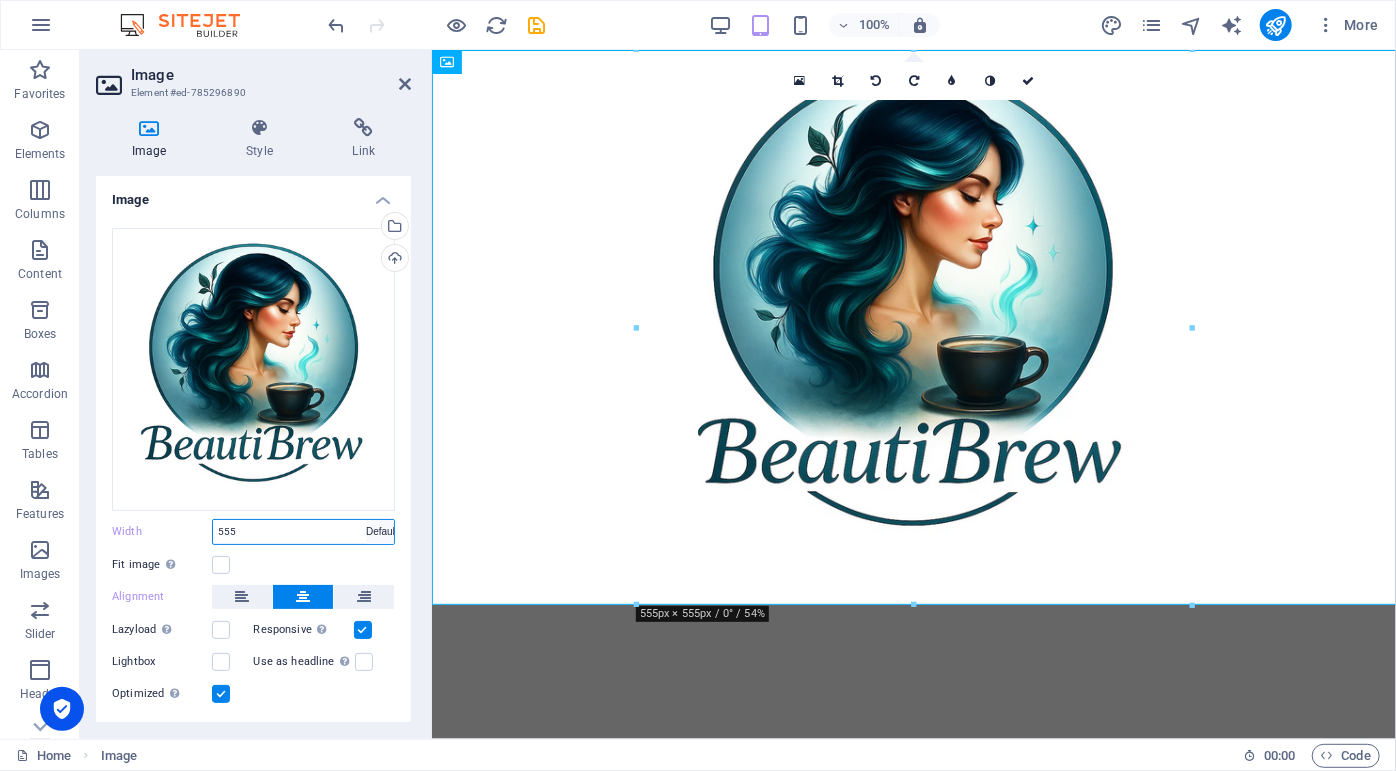 type 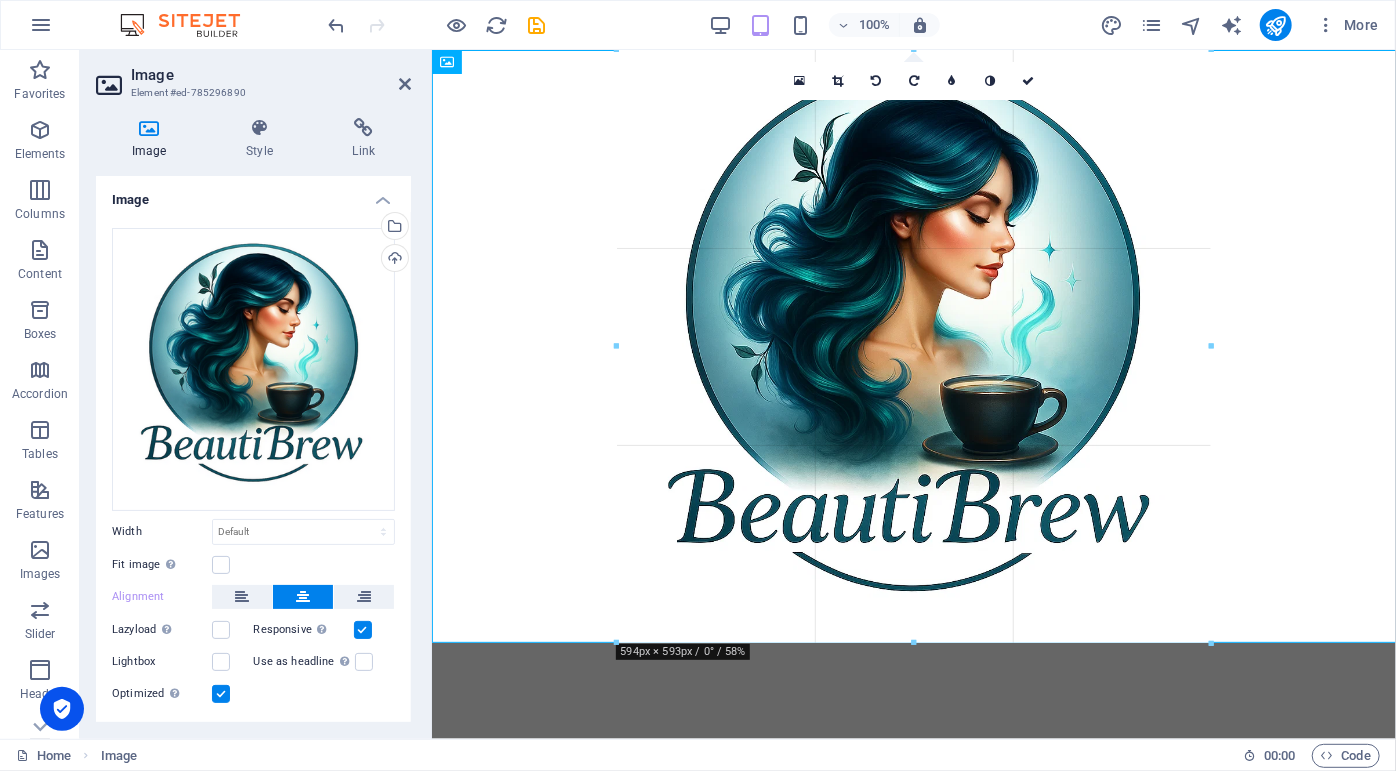drag, startPoint x: 914, startPoint y: 571, endPoint x: 918, endPoint y: 644, distance: 73.109505 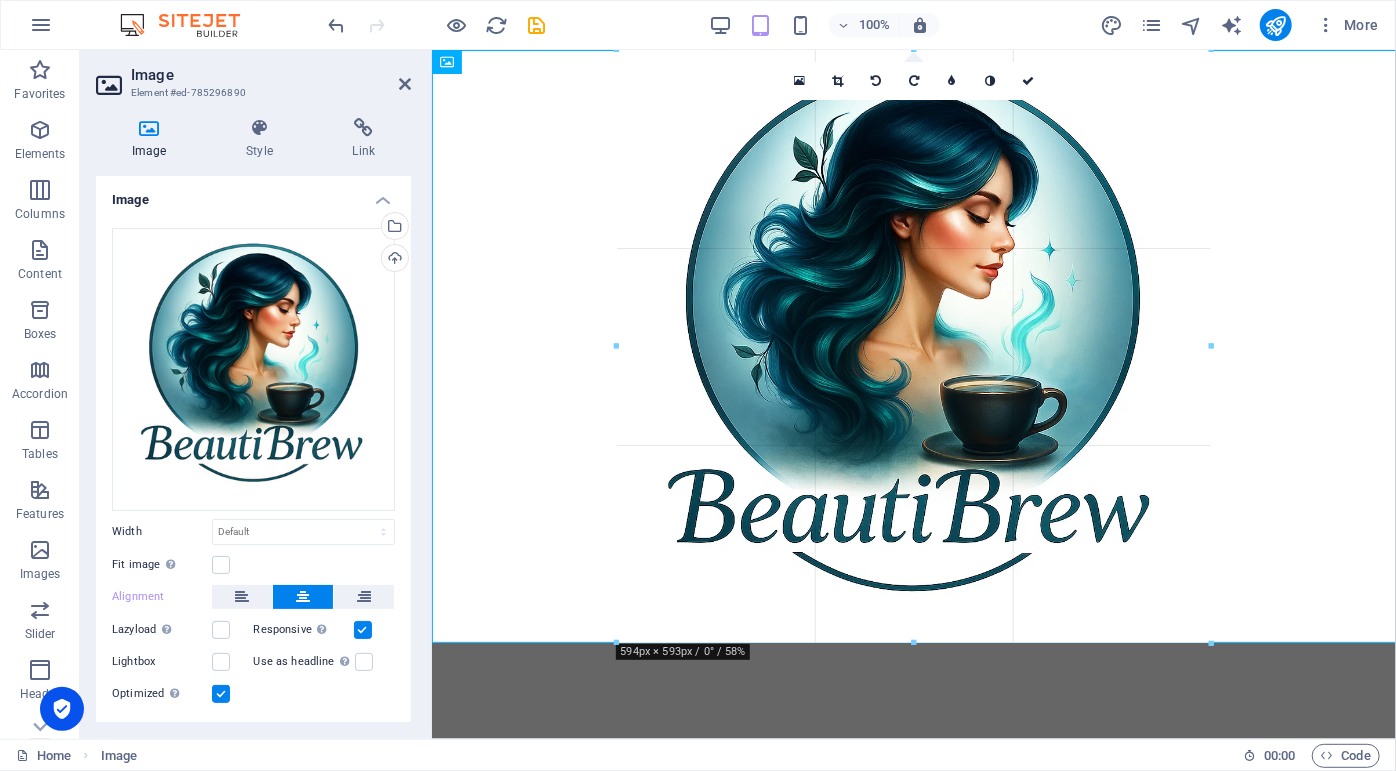 type on "594" 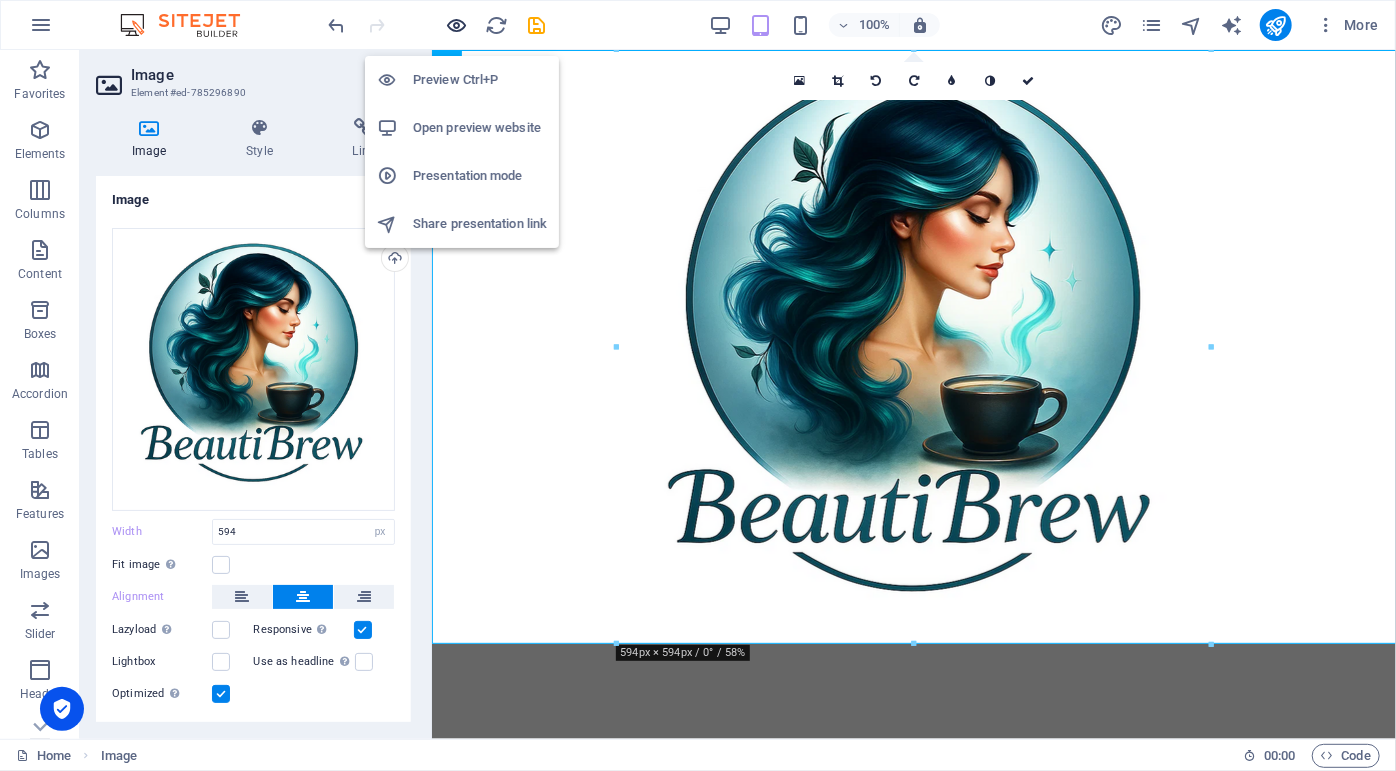click at bounding box center (457, 25) 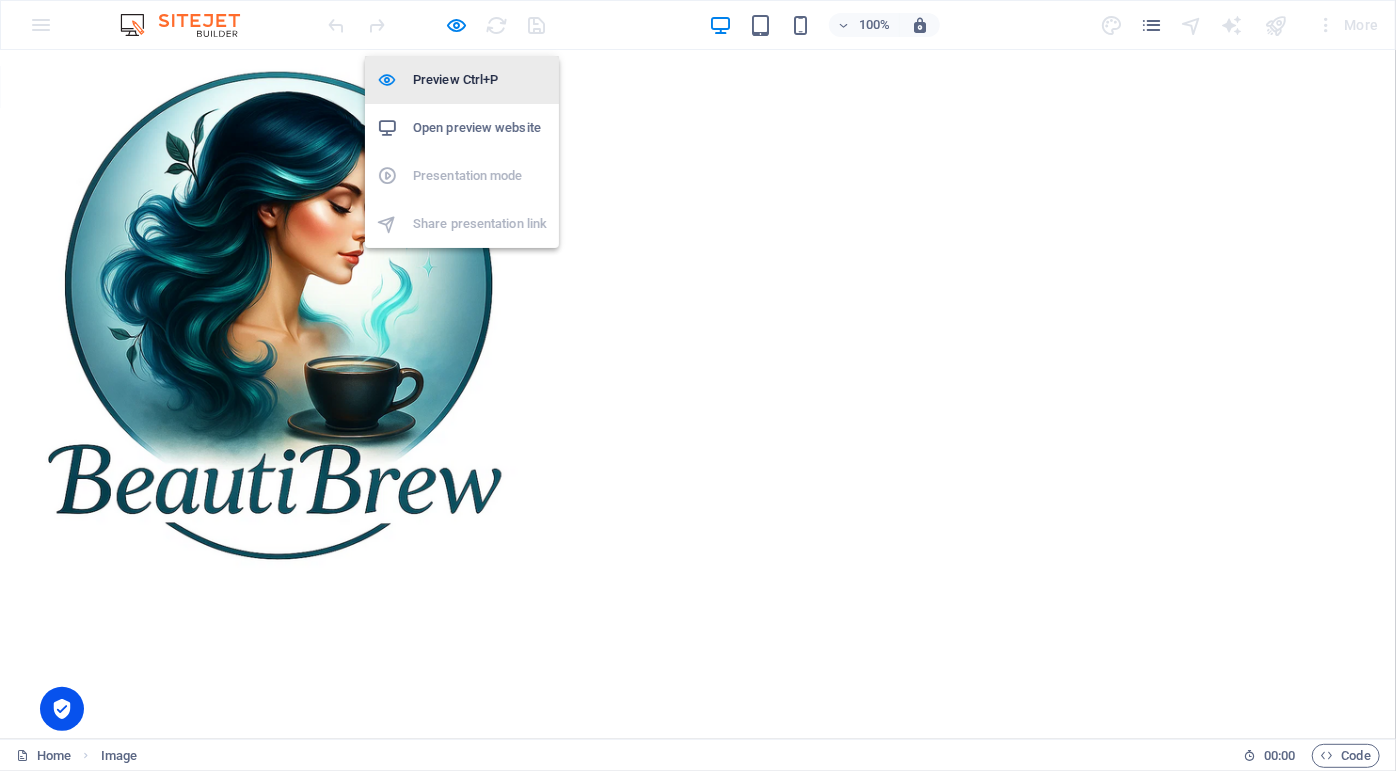 click on "Preview Ctrl+P" at bounding box center [480, 80] 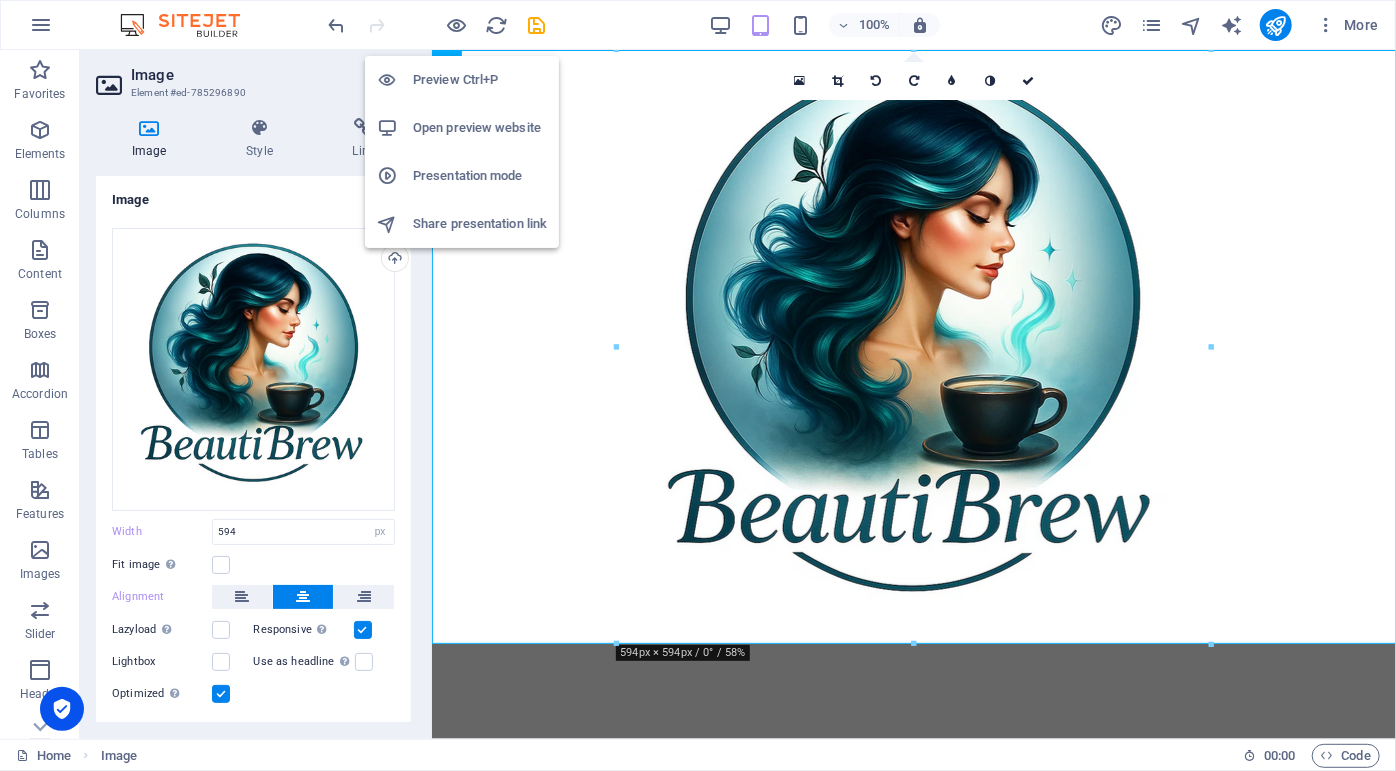 click on "Open preview website" at bounding box center [480, 128] 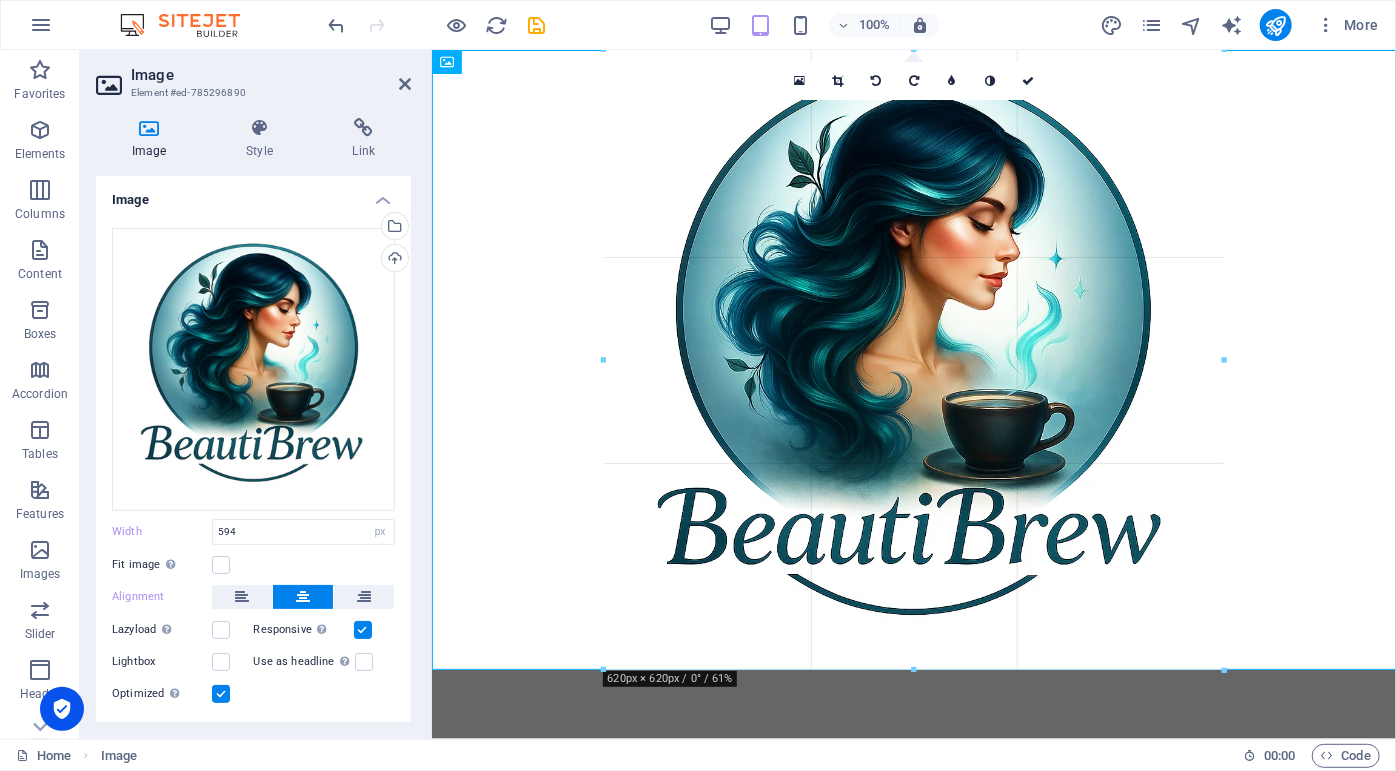 drag, startPoint x: 912, startPoint y: 641, endPoint x: 911, endPoint y: 668, distance: 27.018513 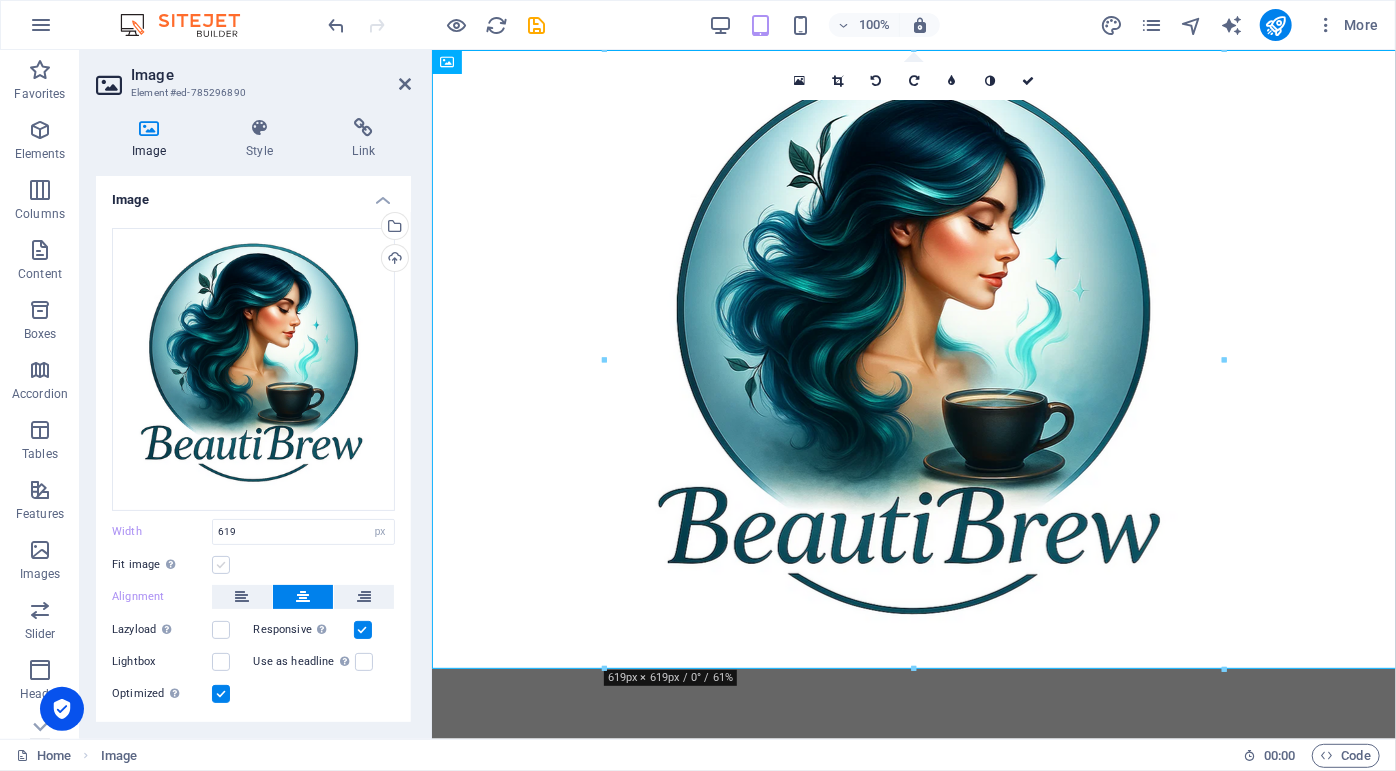 click at bounding box center [221, 565] 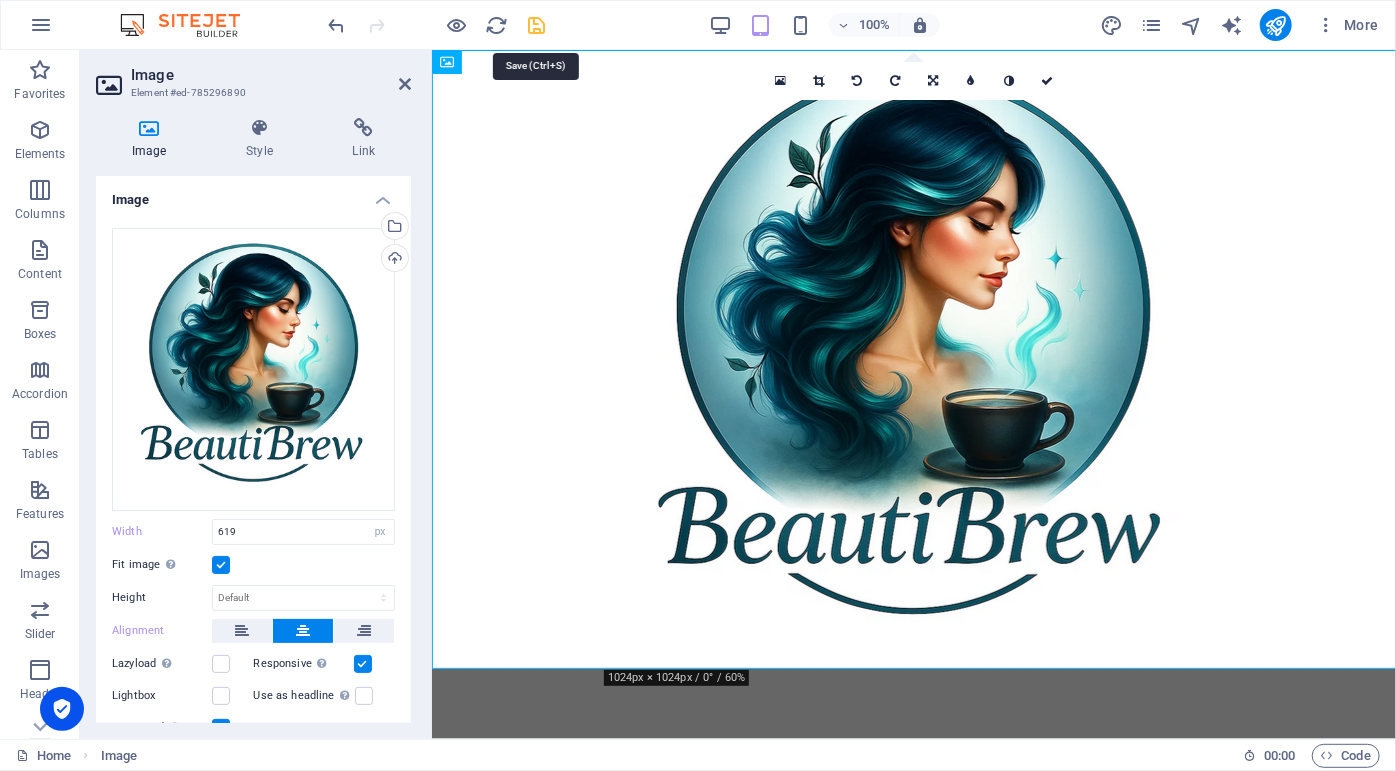 click at bounding box center (537, 25) 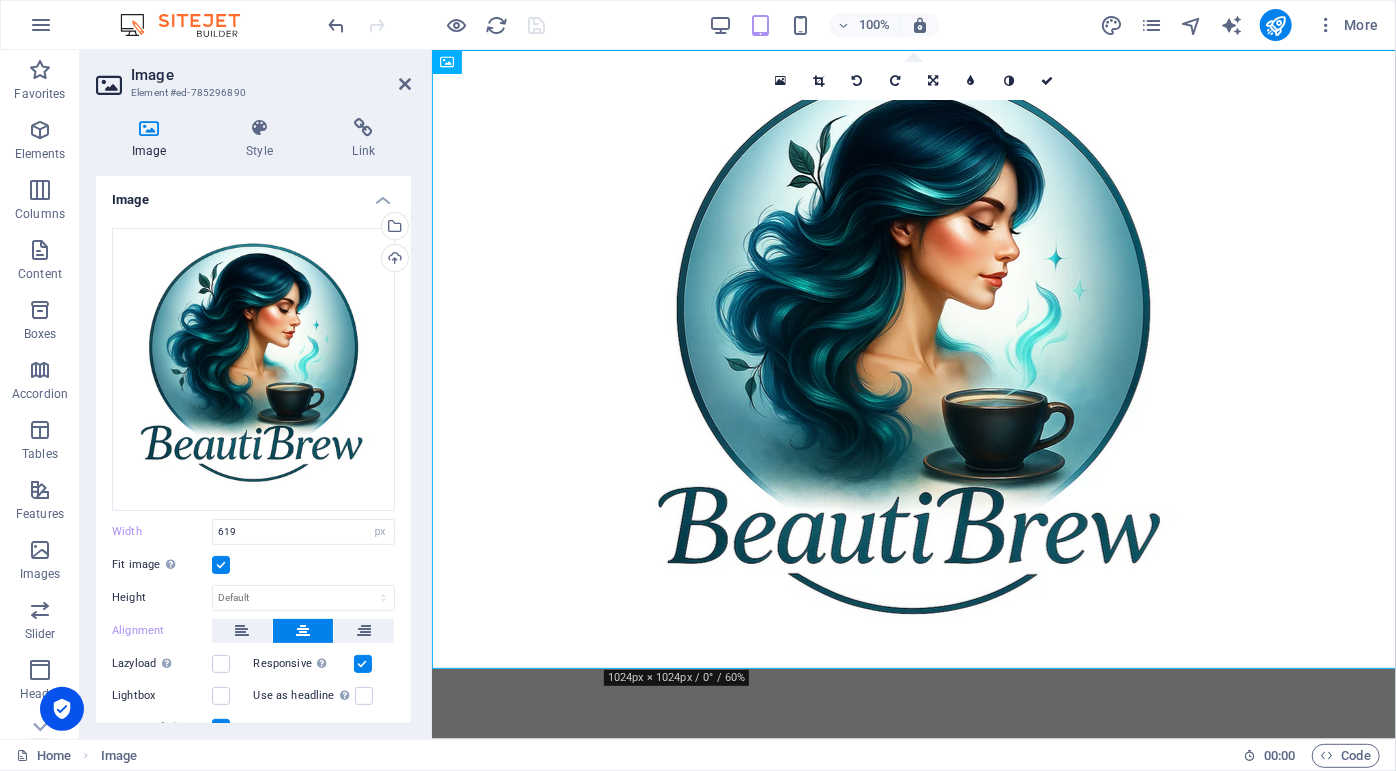 click at bounding box center [437, 25] 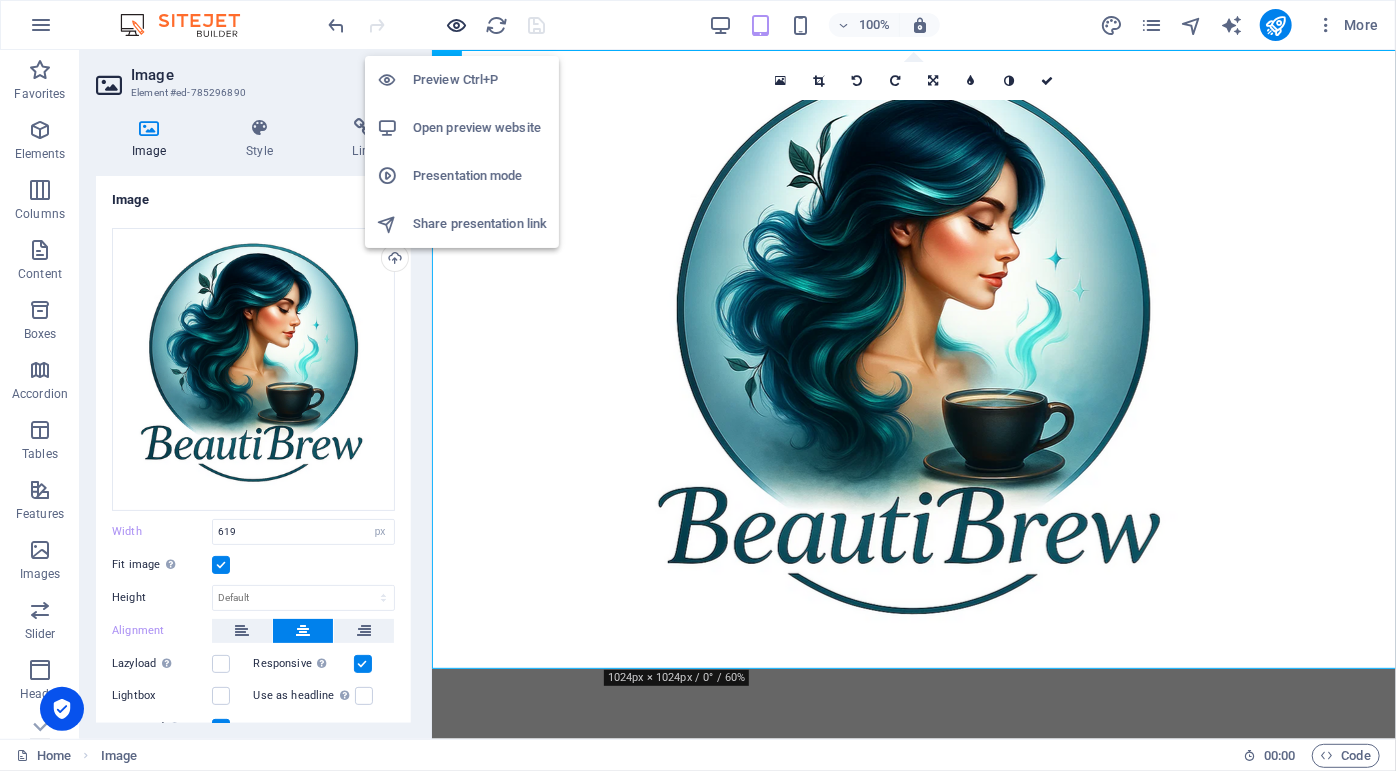click at bounding box center [457, 25] 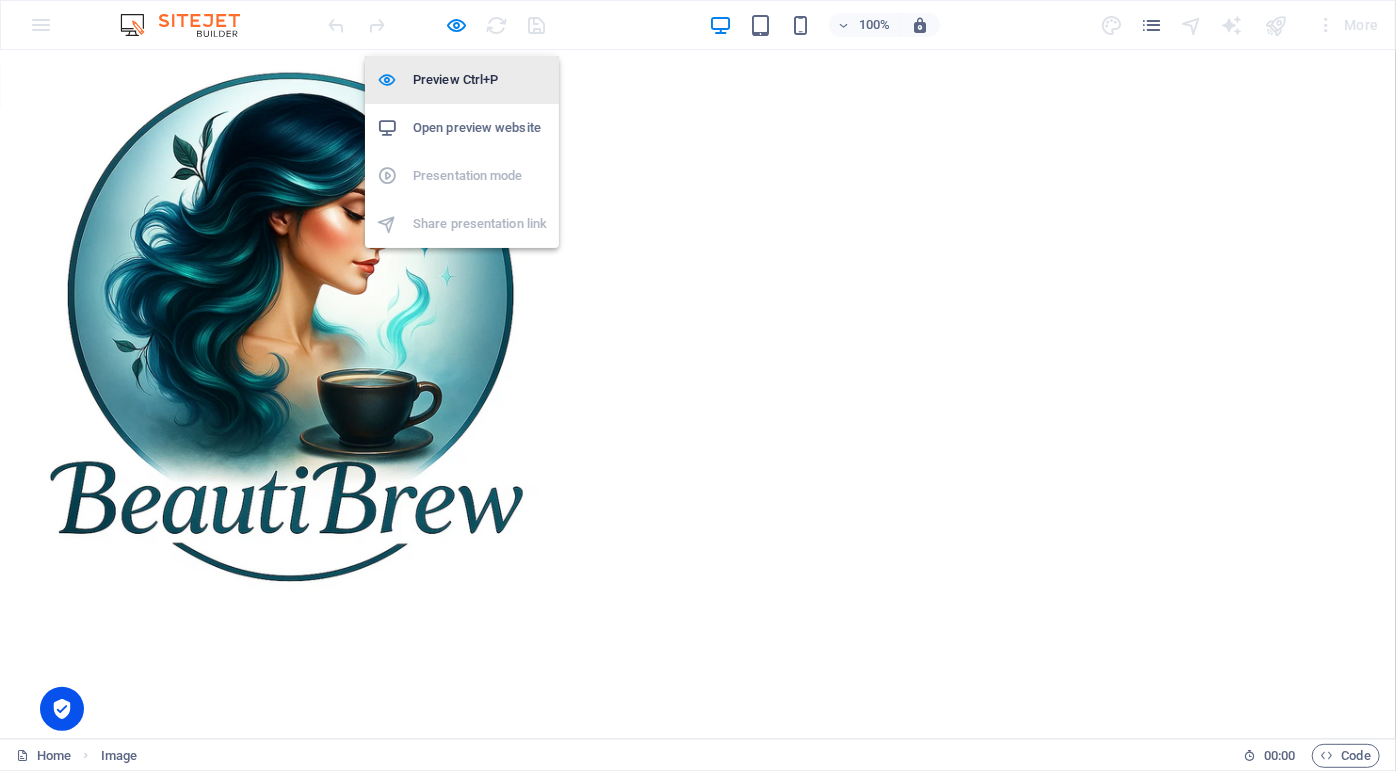 click on "Preview Ctrl+P" at bounding box center (480, 80) 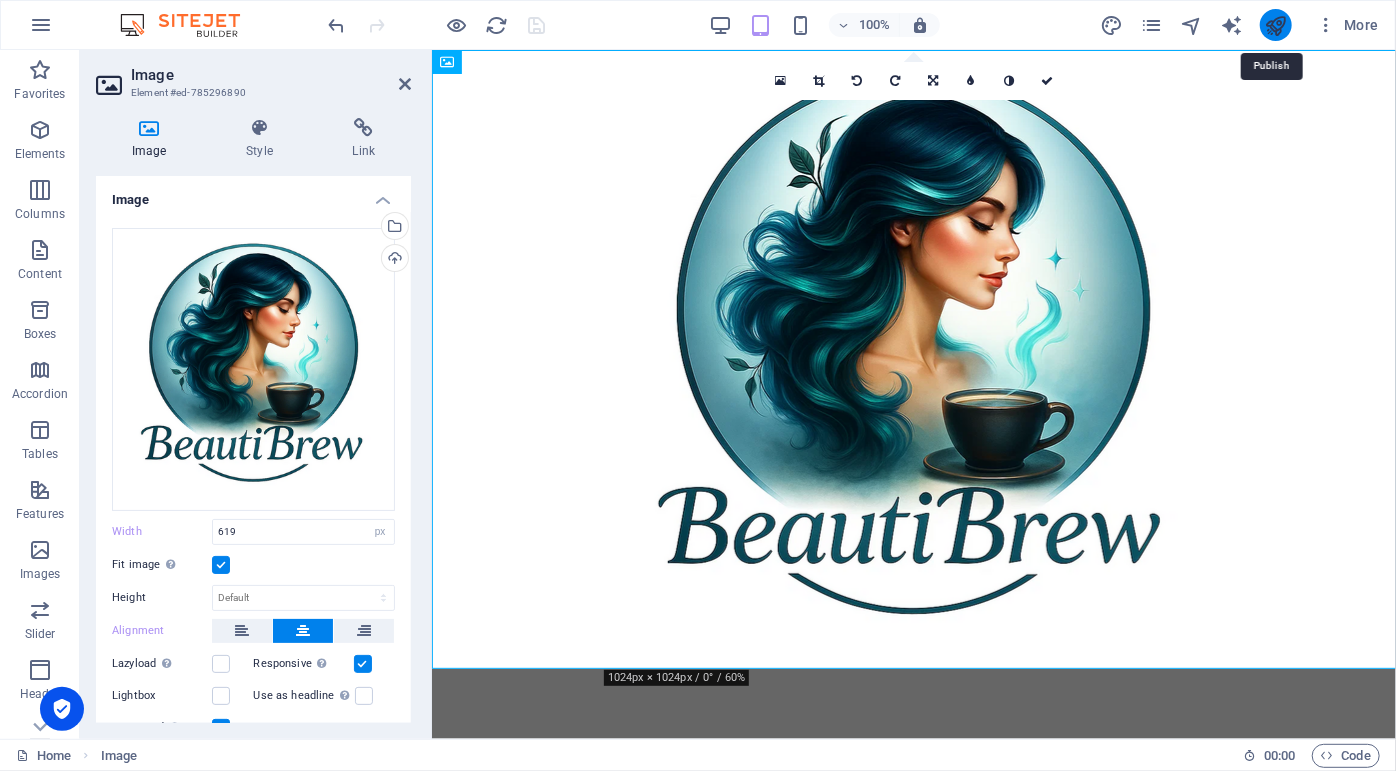 click at bounding box center [1275, 25] 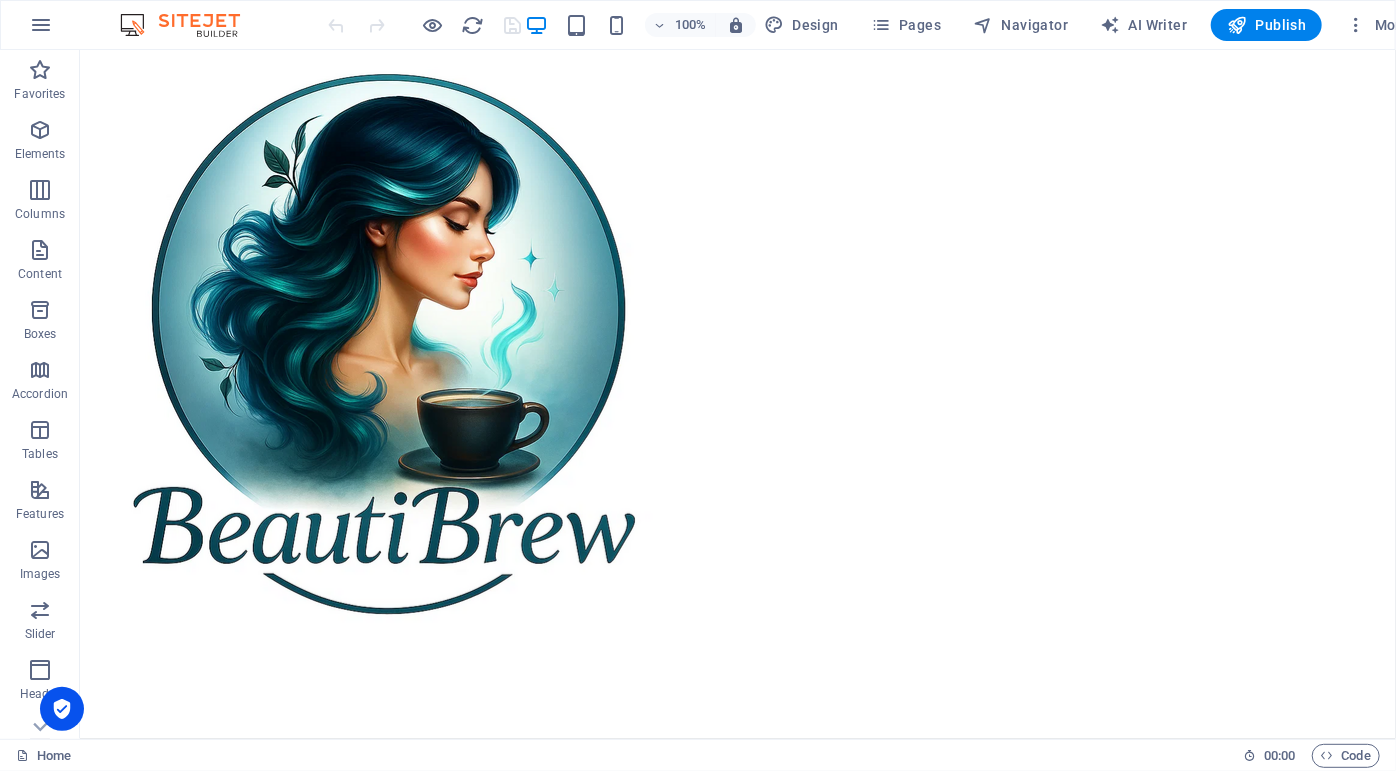 scroll, scrollTop: 0, scrollLeft: 0, axis: both 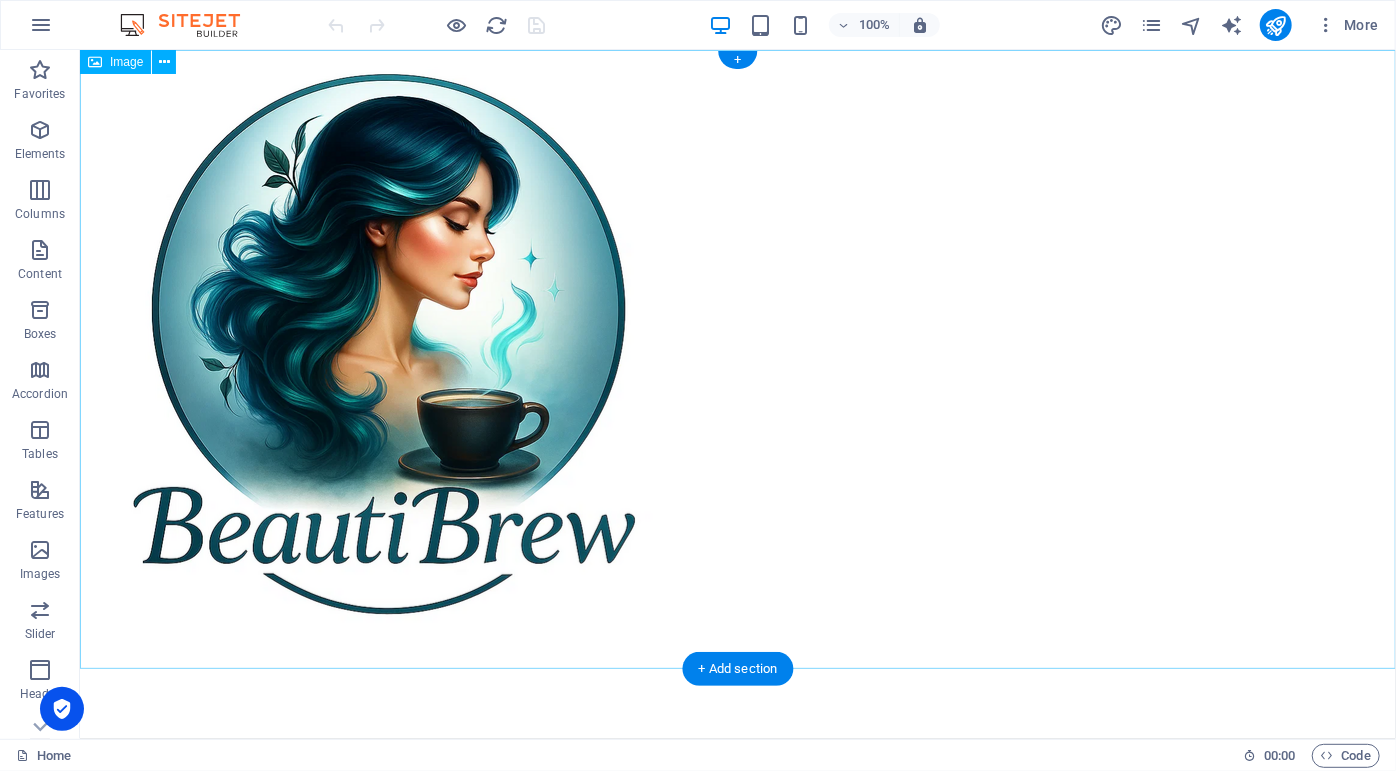 click at bounding box center (737, 358) 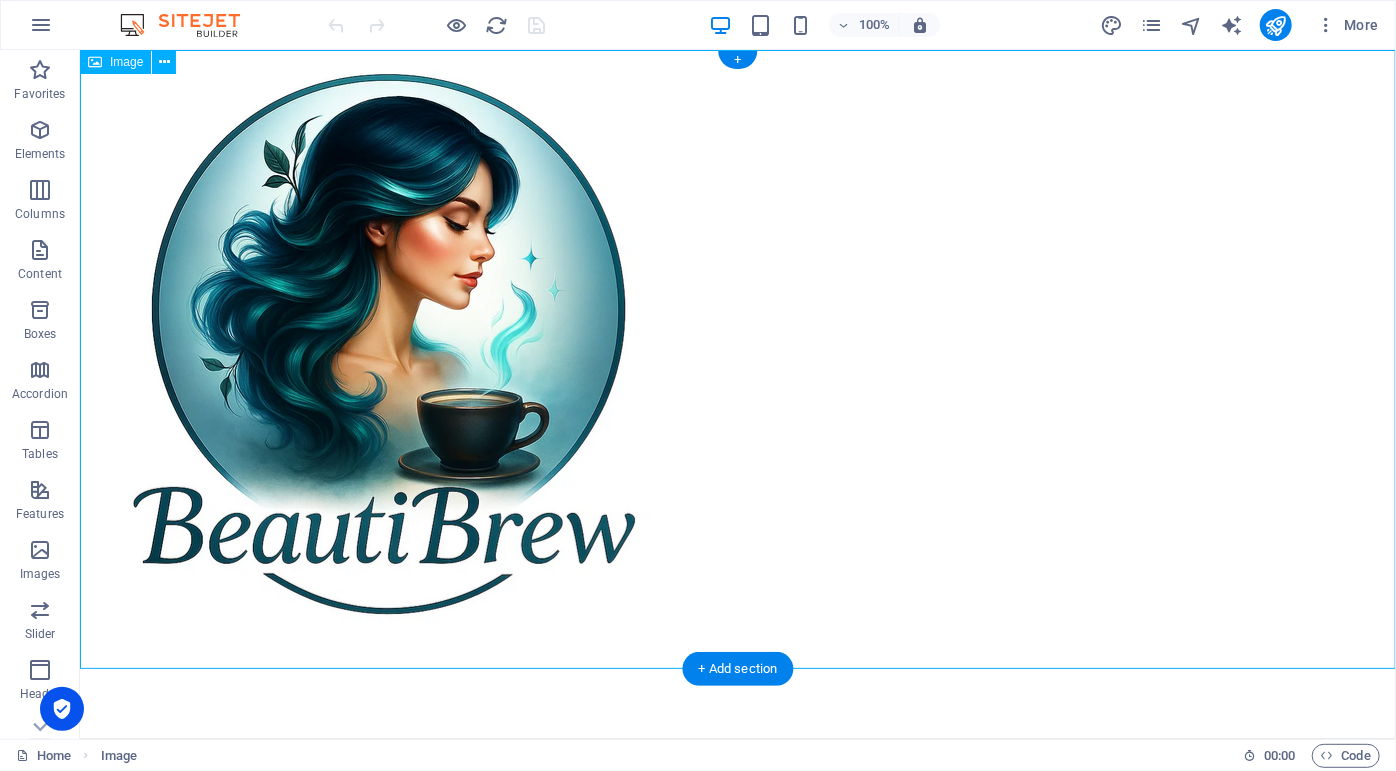 click at bounding box center [737, 358] 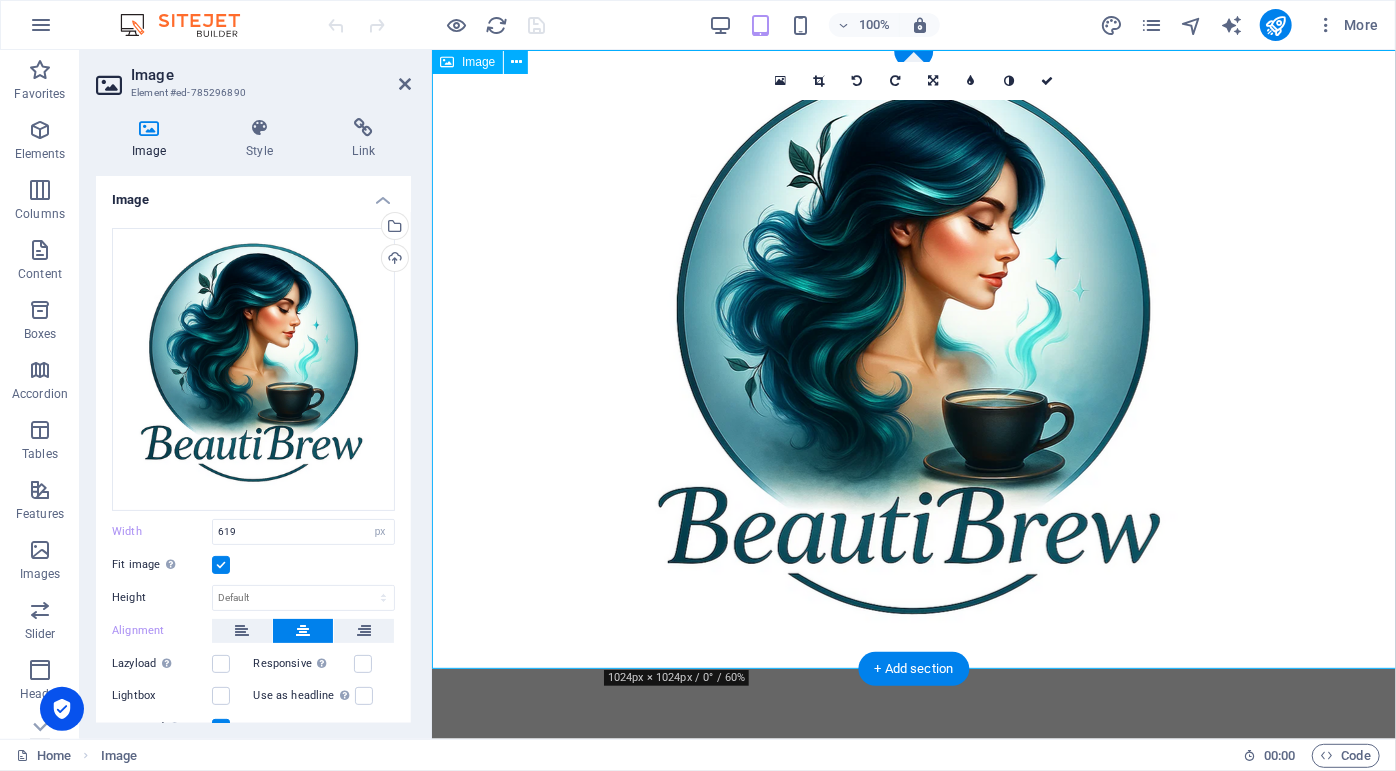 click at bounding box center [913, 358] 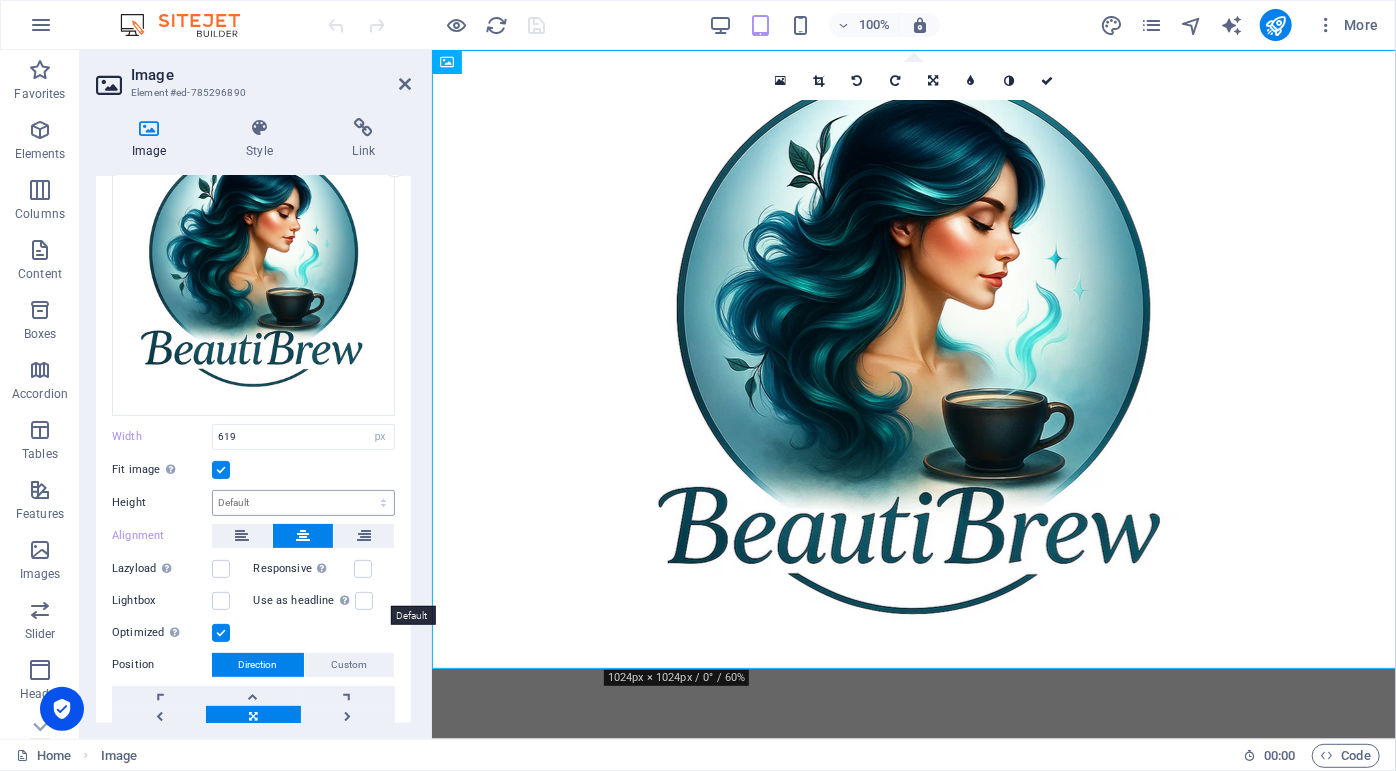 scroll, scrollTop: 100, scrollLeft: 0, axis: vertical 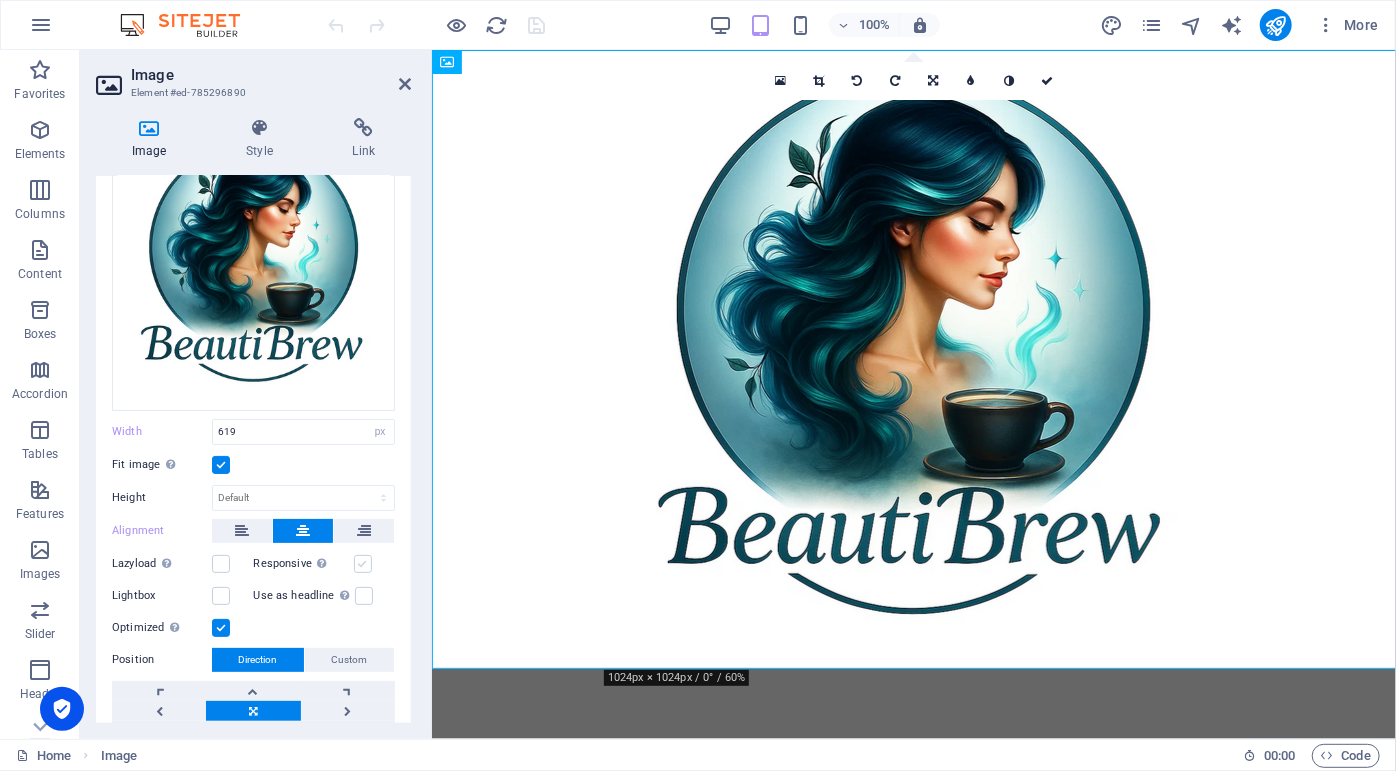 click at bounding box center (363, 564) 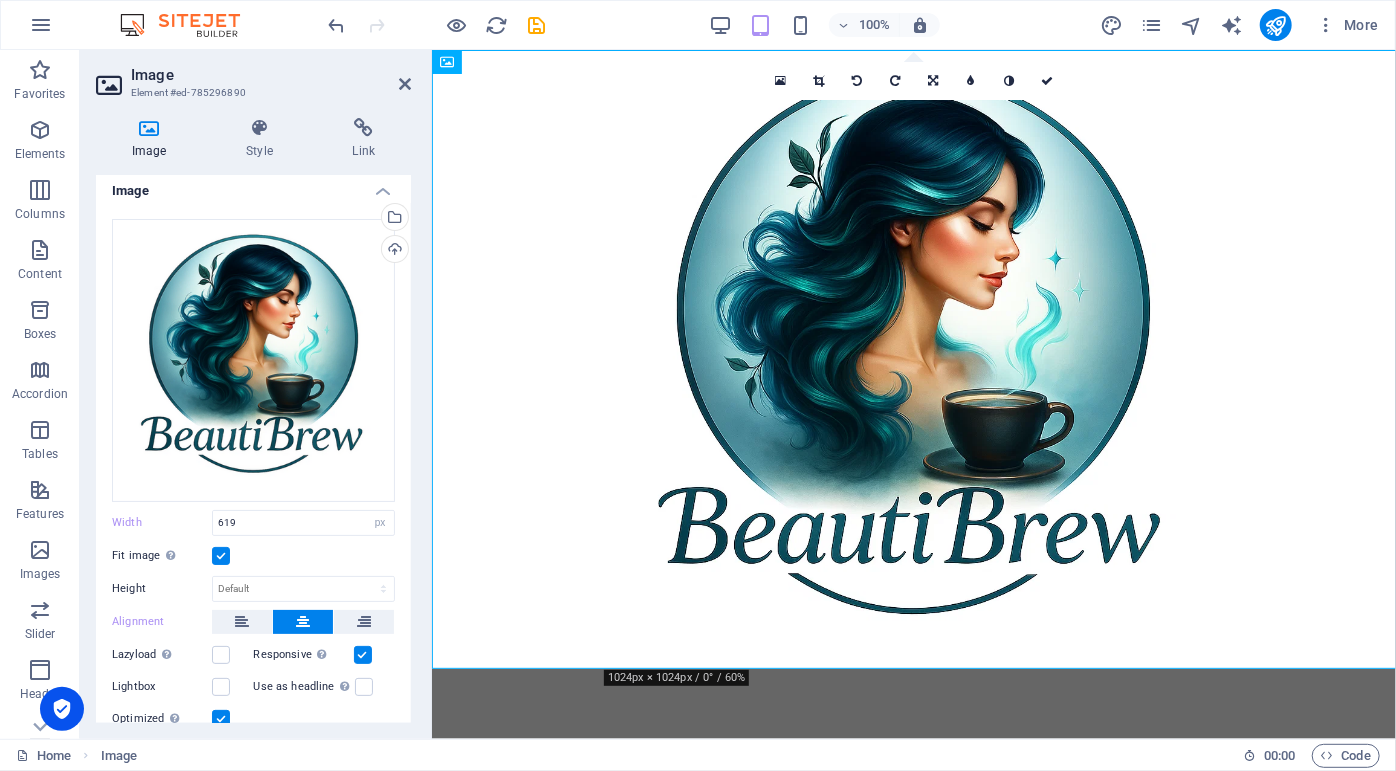 scroll, scrollTop: 0, scrollLeft: 0, axis: both 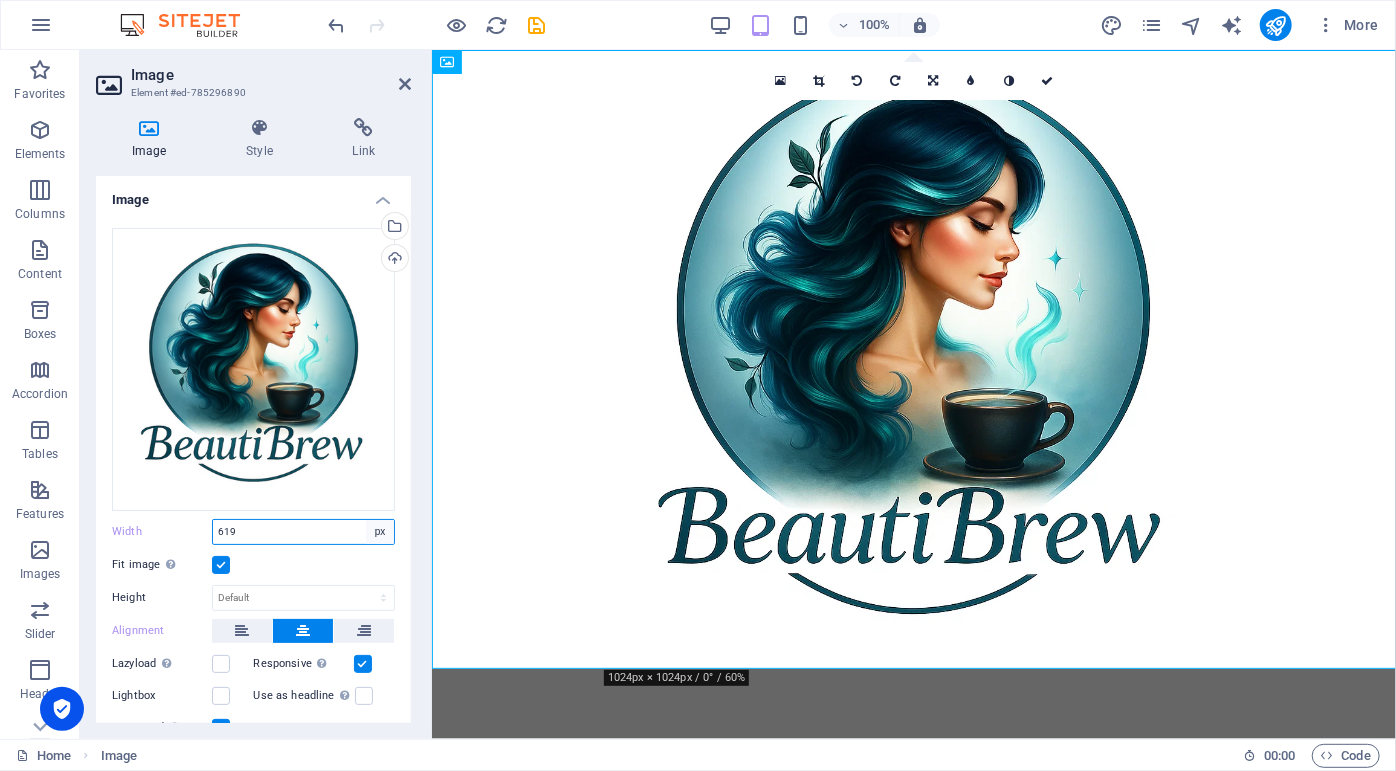 click on "Default auto px rem % em vh vw" at bounding box center [380, 532] 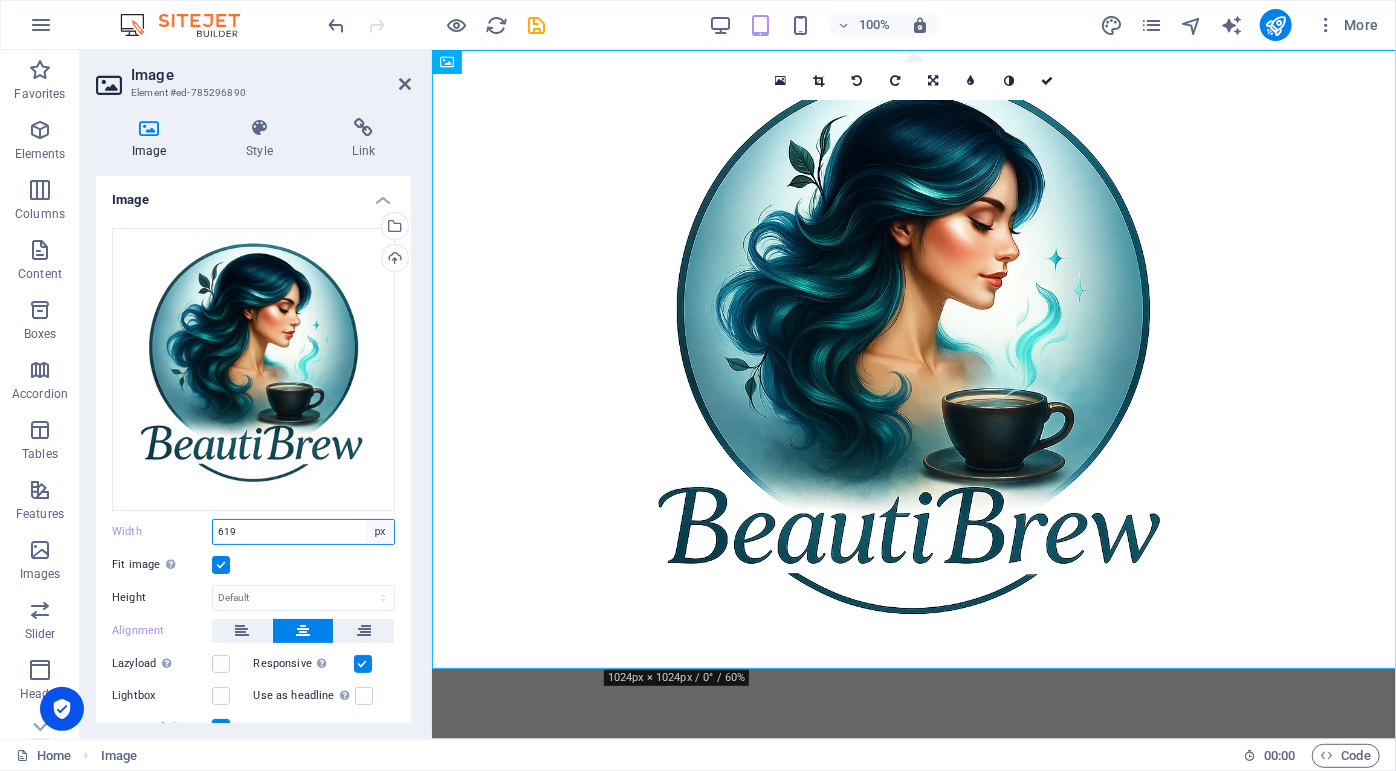 select on "default" 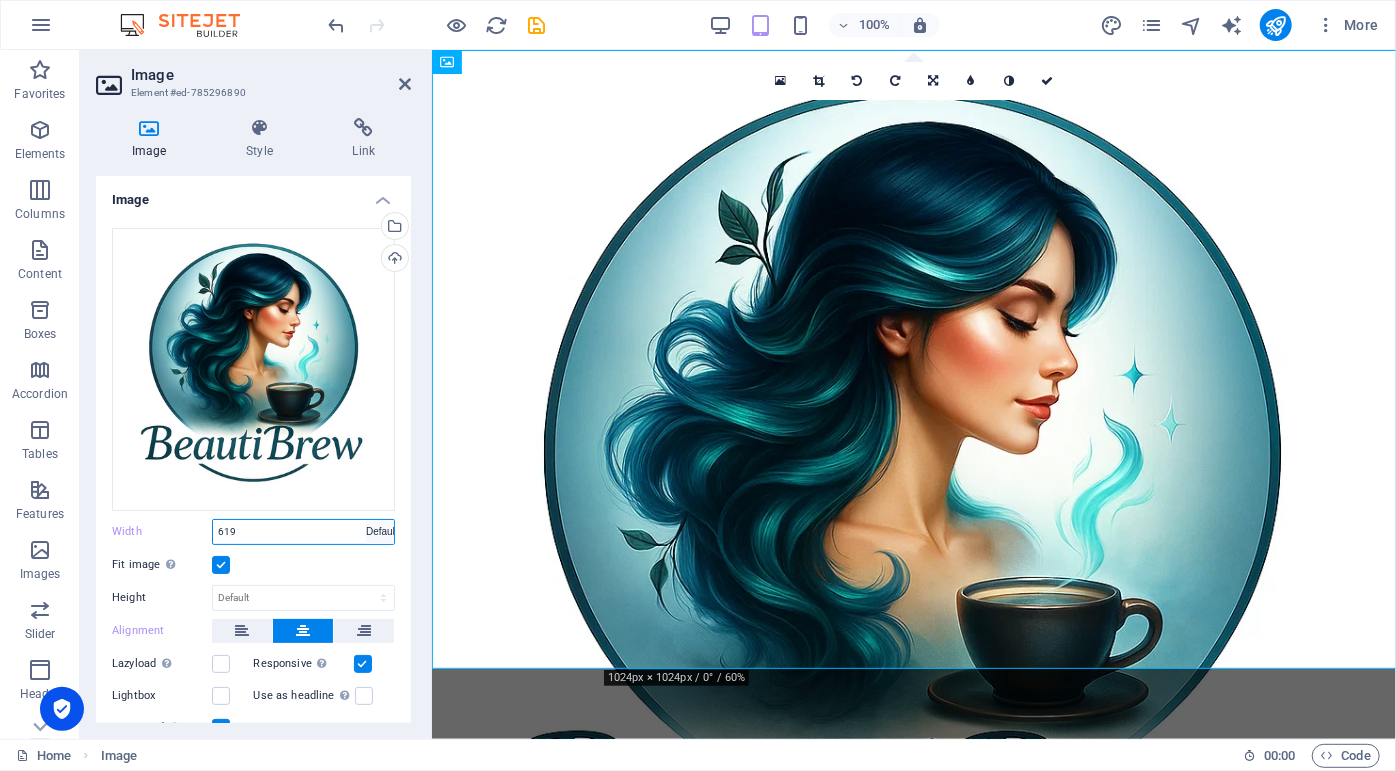 type 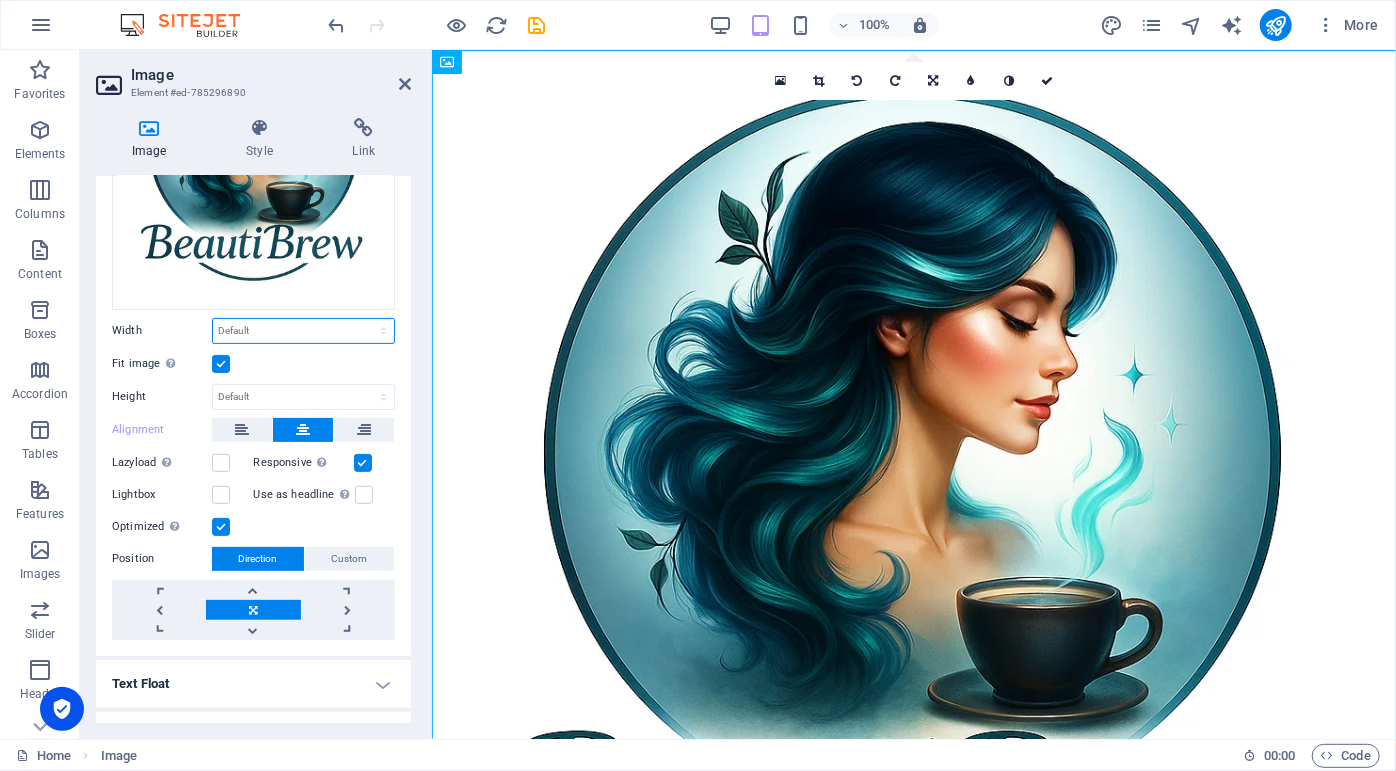 scroll, scrollTop: 233, scrollLeft: 0, axis: vertical 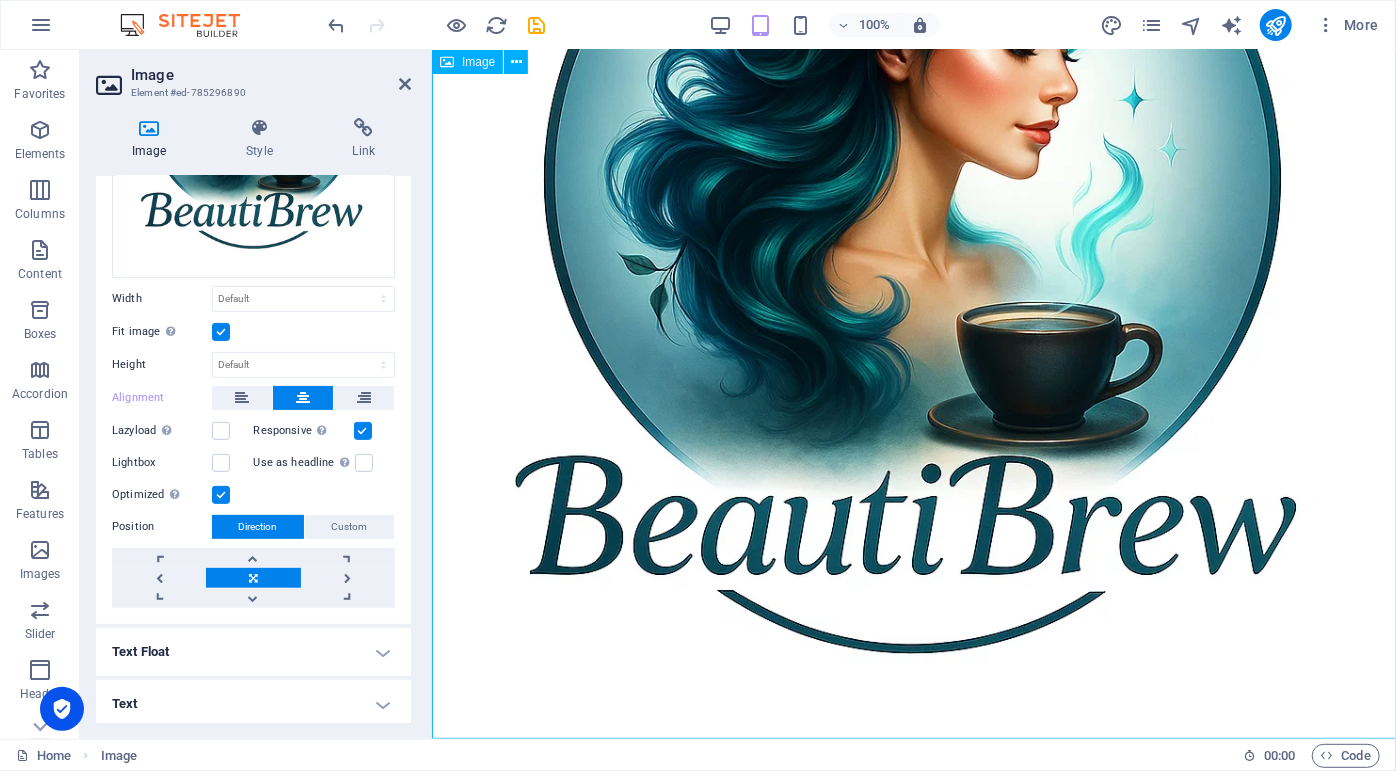click at bounding box center [913, 256] 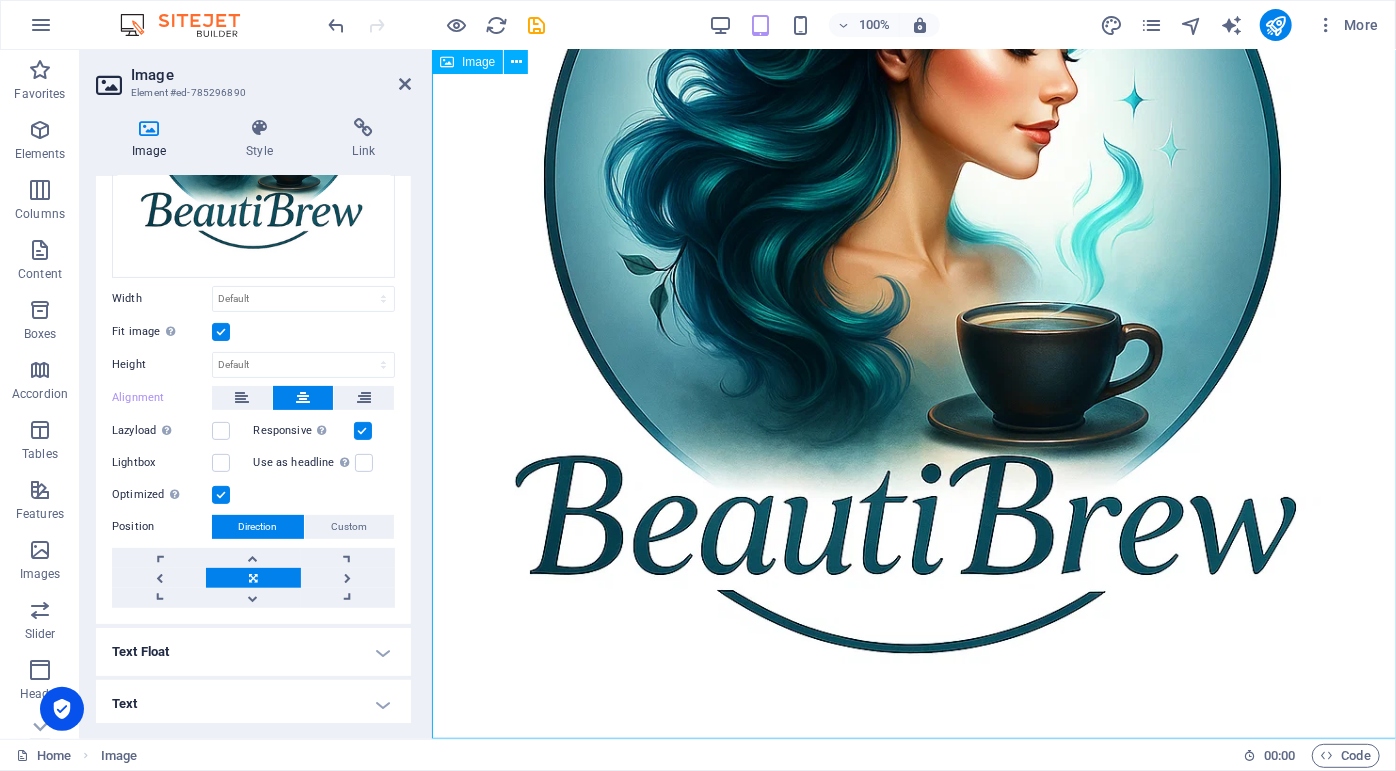 drag, startPoint x: 1362, startPoint y: 787, endPoint x: 917, endPoint y: 370, distance: 609.84753 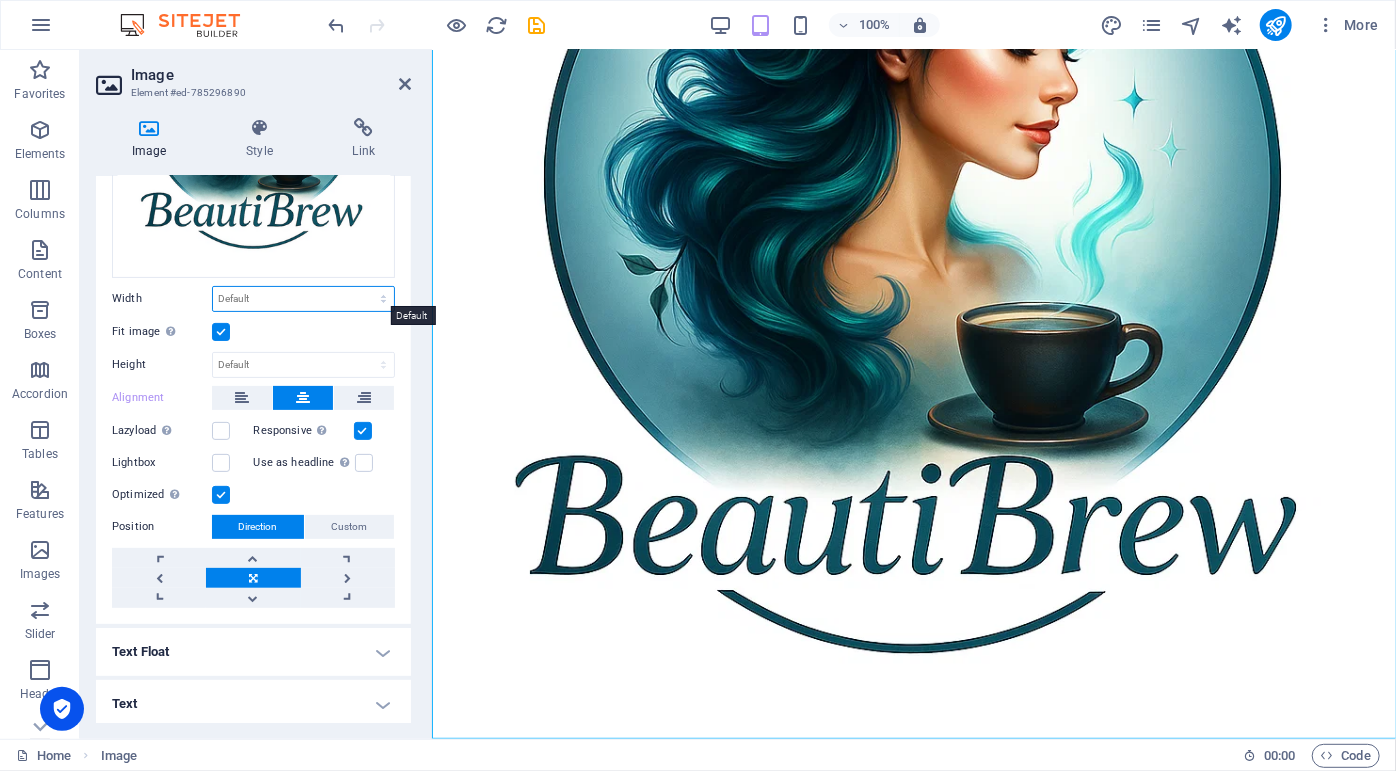 click on "Default auto px rem % em vh vw" at bounding box center (303, 299) 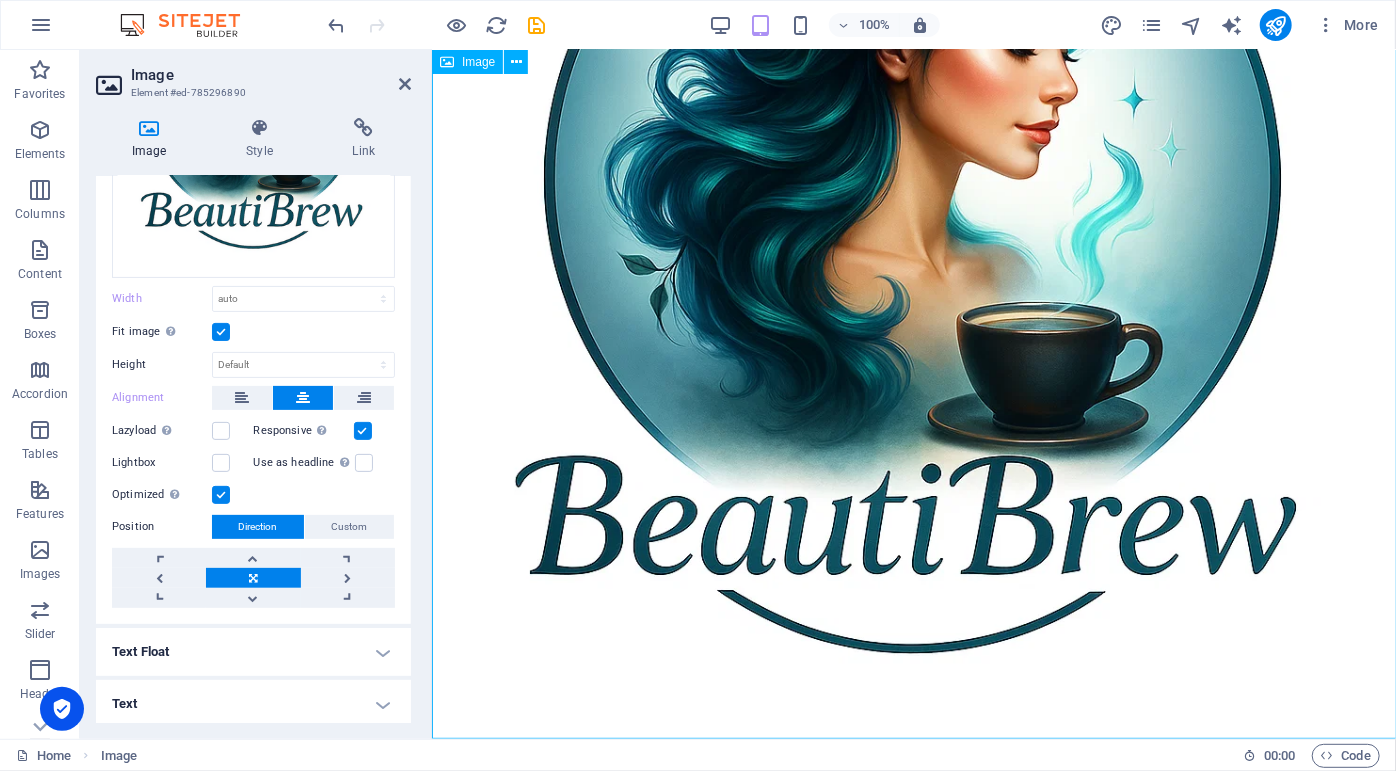 click at bounding box center [913, 256] 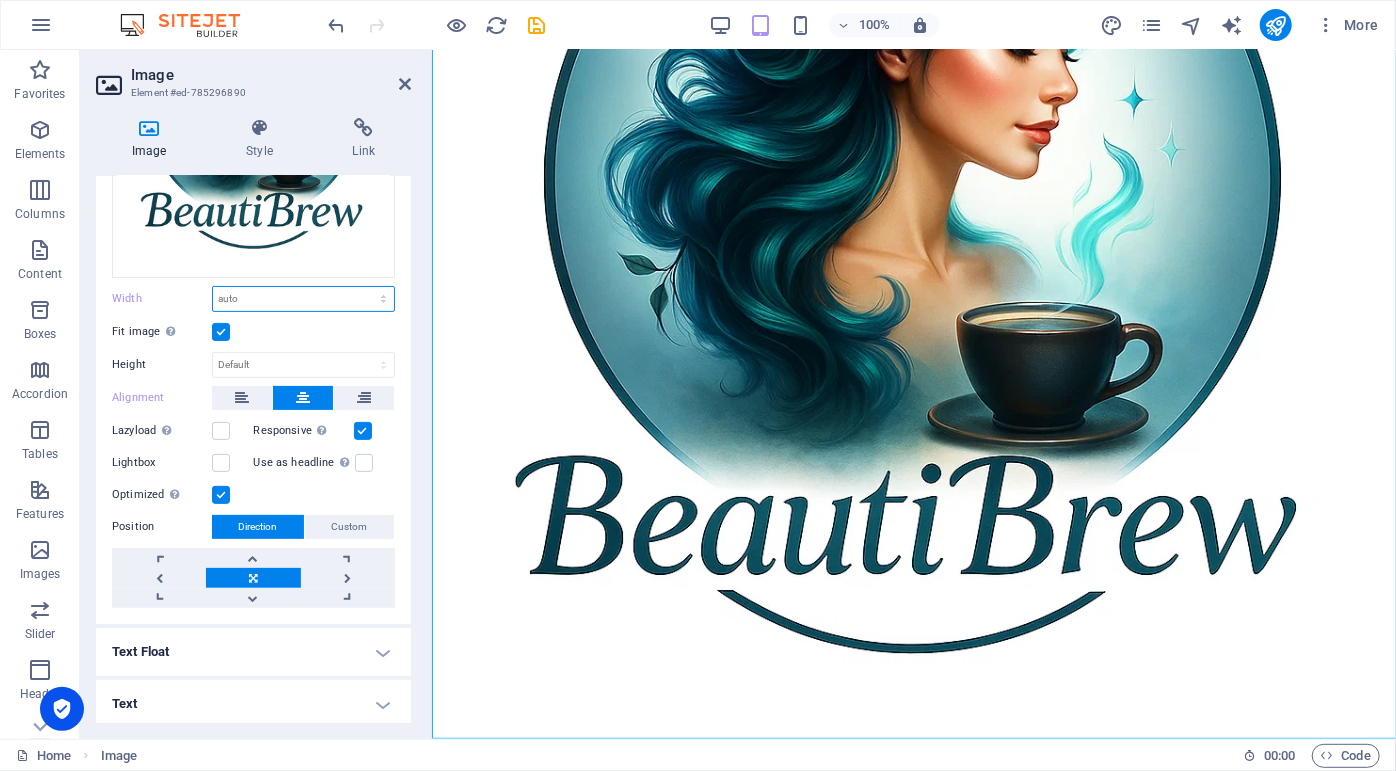 click on "Default auto px rem % em vh vw" at bounding box center [303, 299] 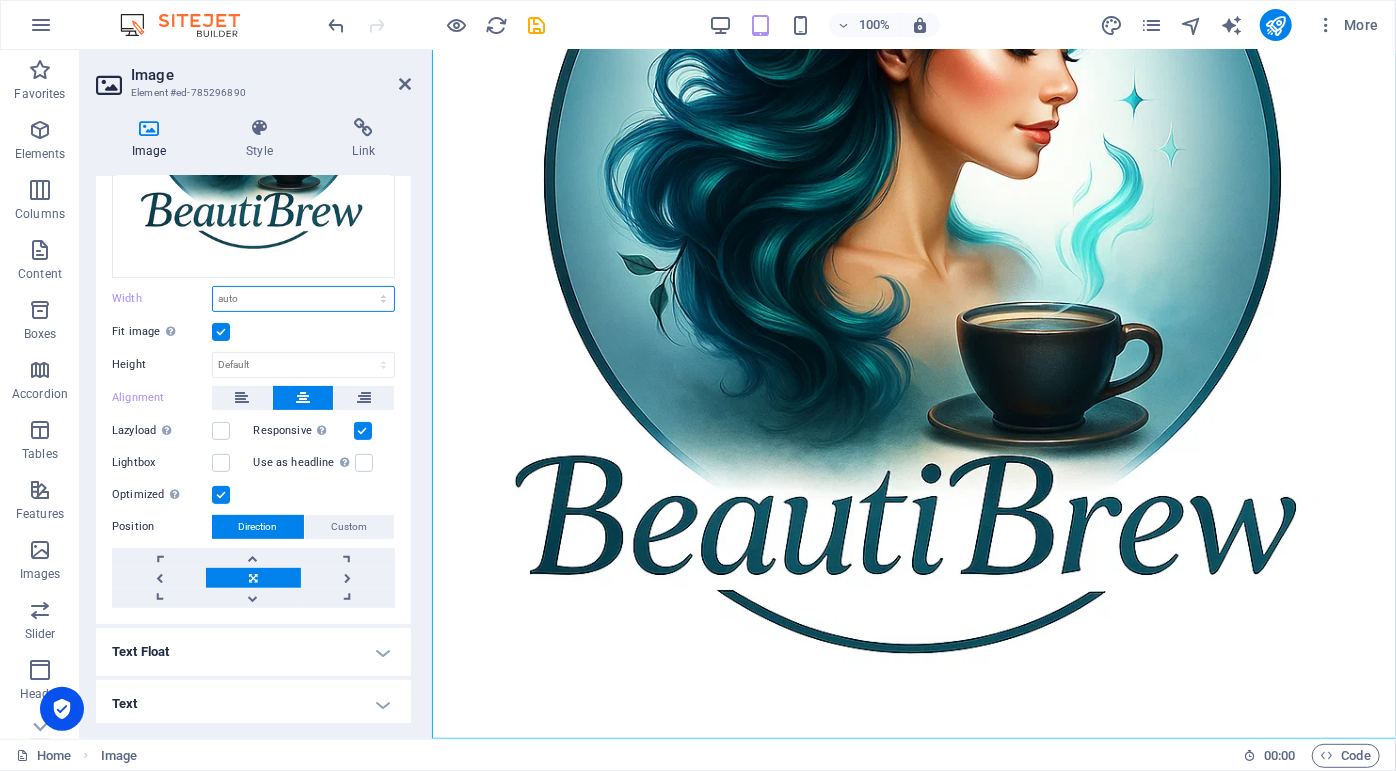 select on "%" 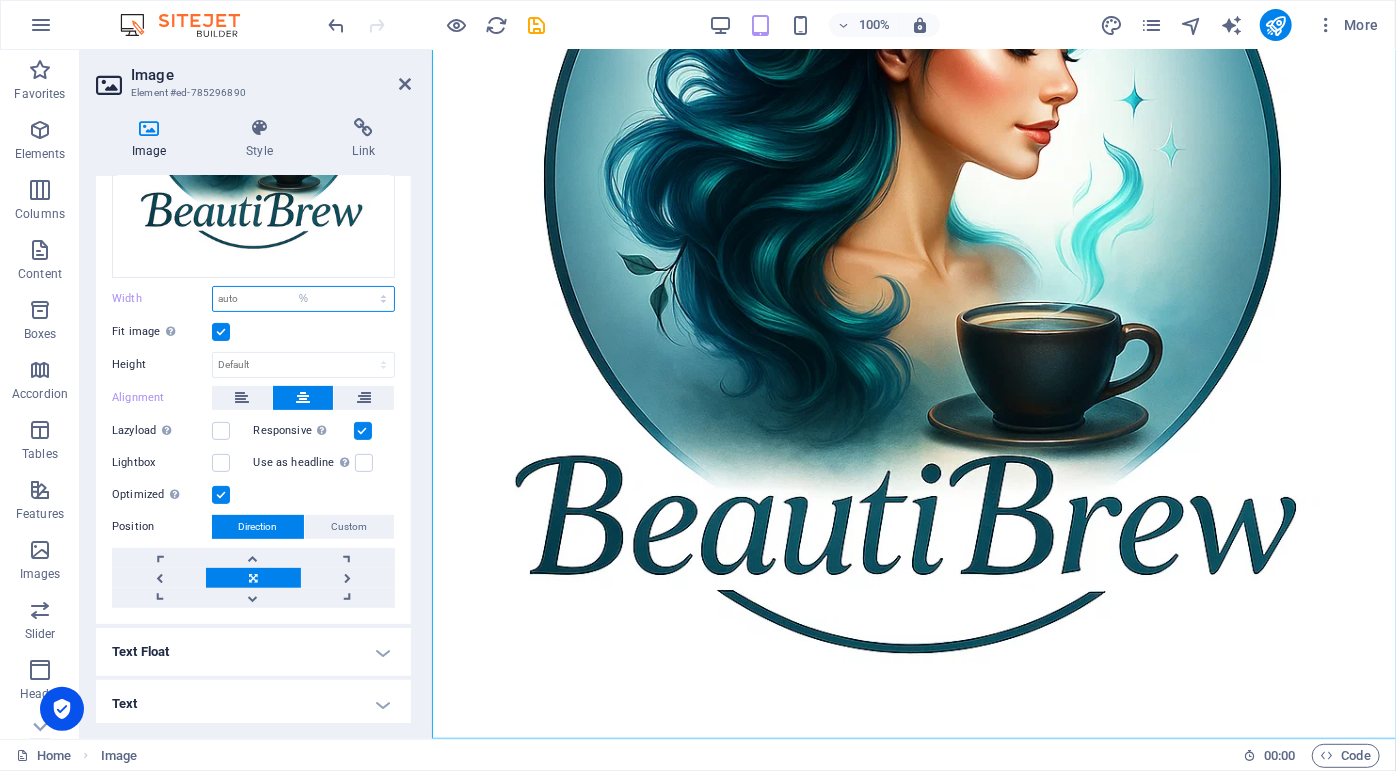 type on "100" 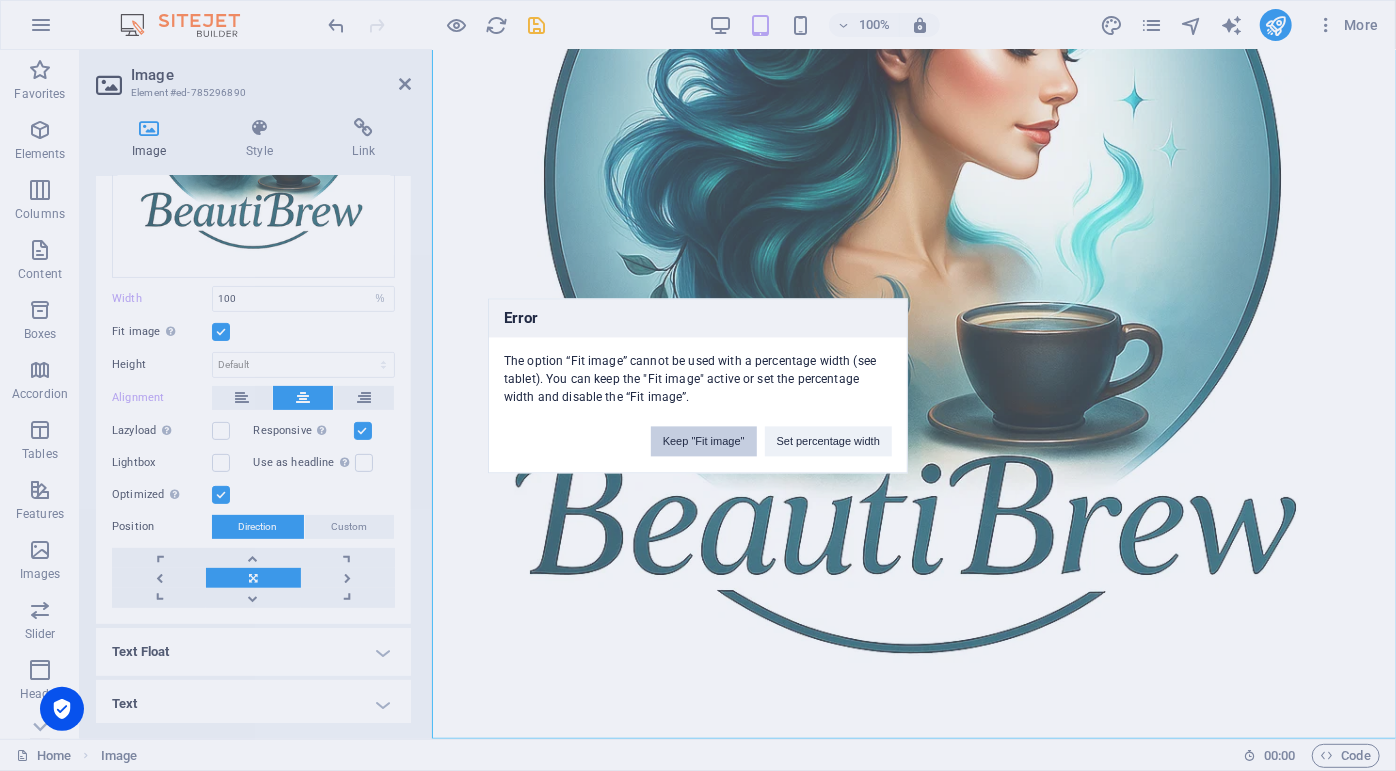 drag, startPoint x: 718, startPoint y: 444, endPoint x: 279, endPoint y: 394, distance: 441.8382 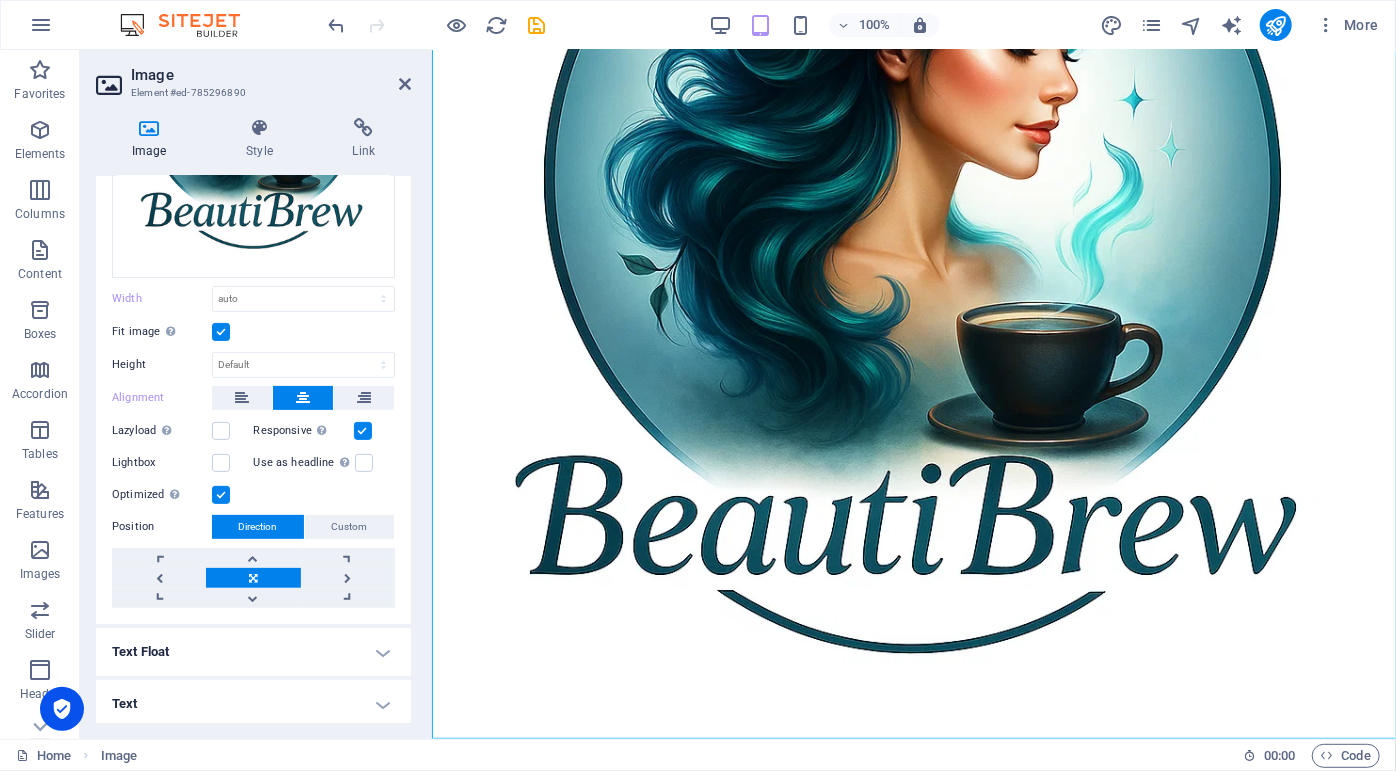 click at bounding box center [221, 332] 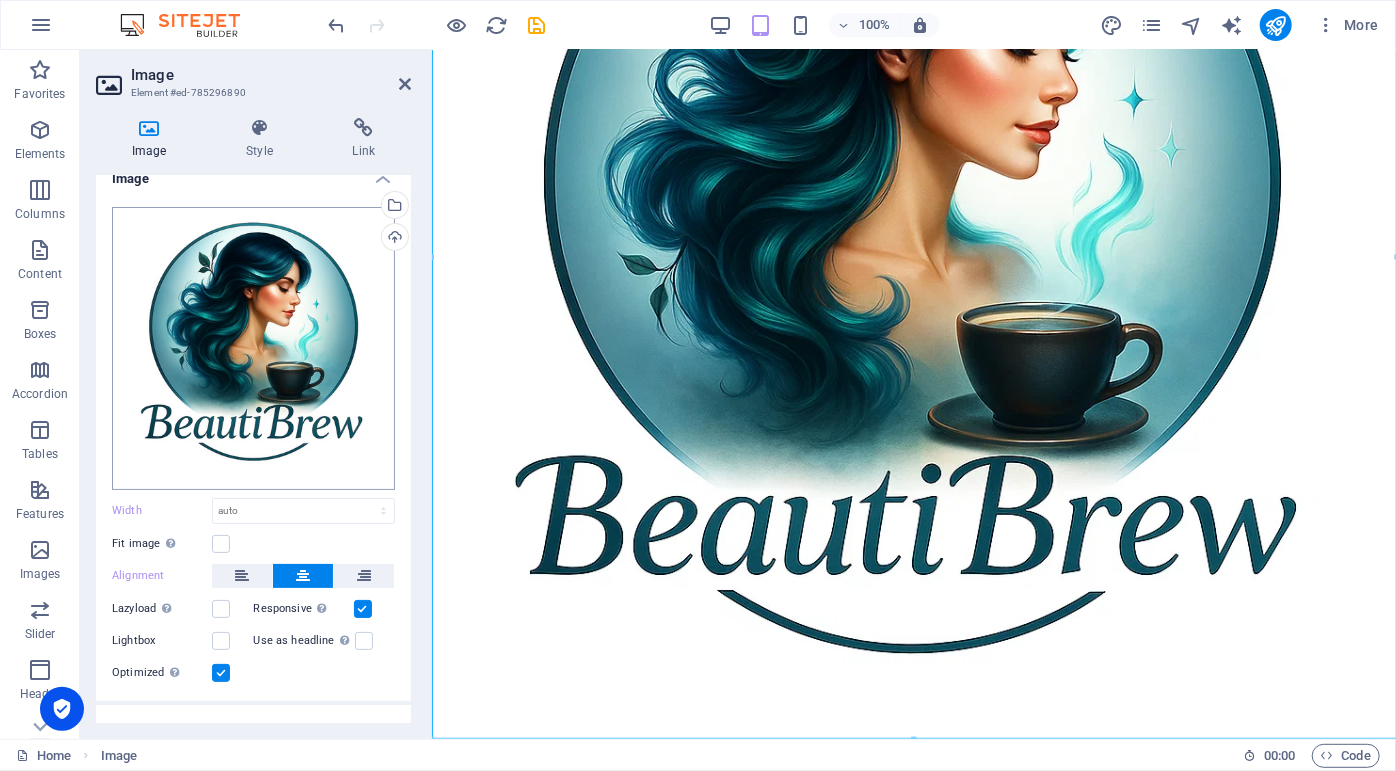 scroll, scrollTop: 0, scrollLeft: 0, axis: both 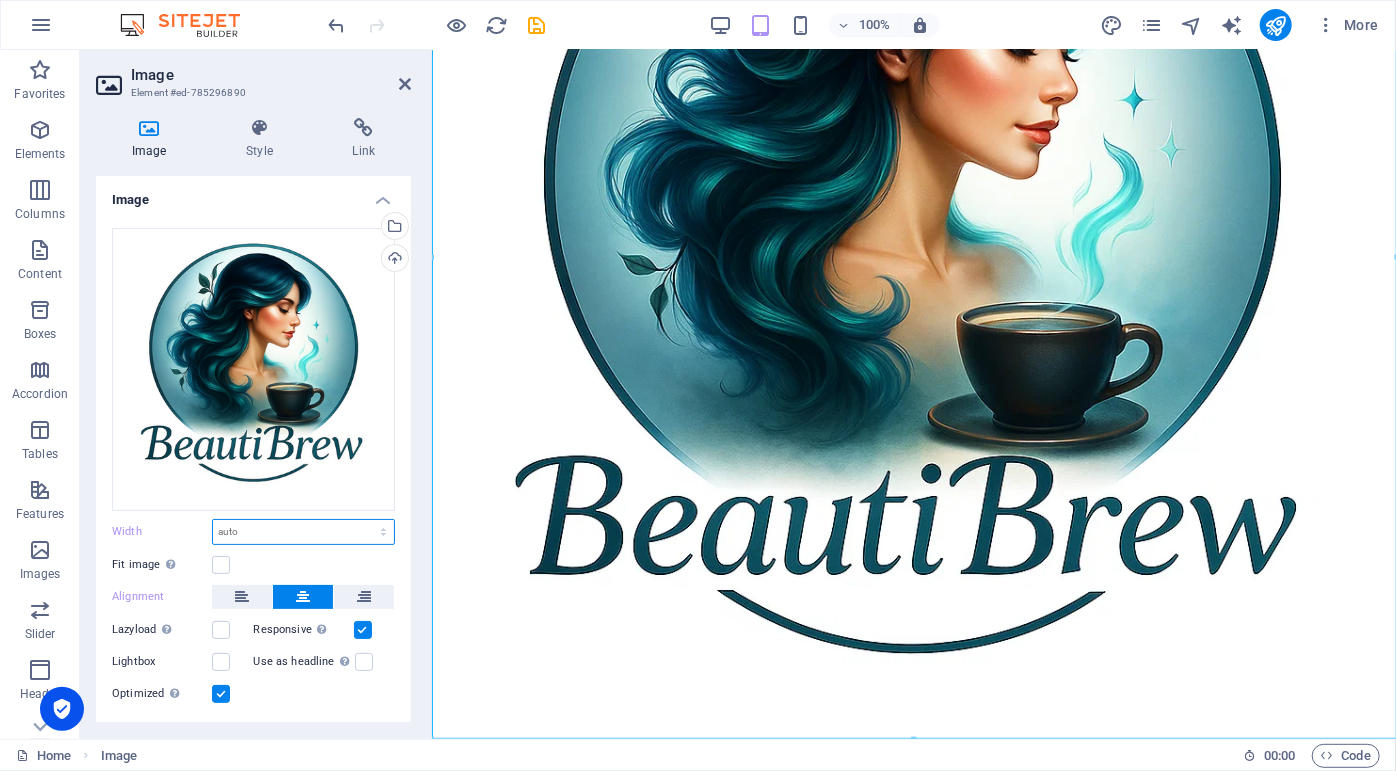 click on "Default auto px rem % em vh vw" at bounding box center (303, 532) 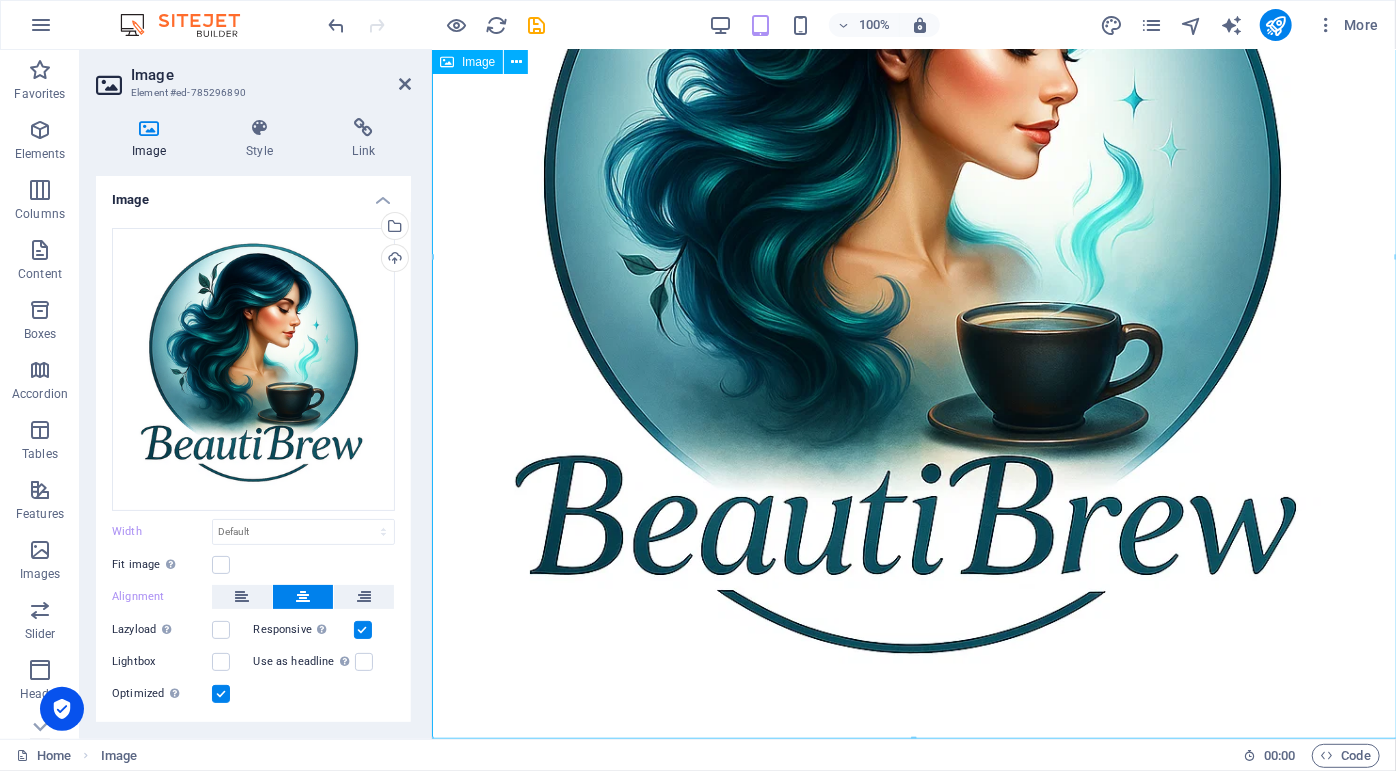 click at bounding box center (913, 256) 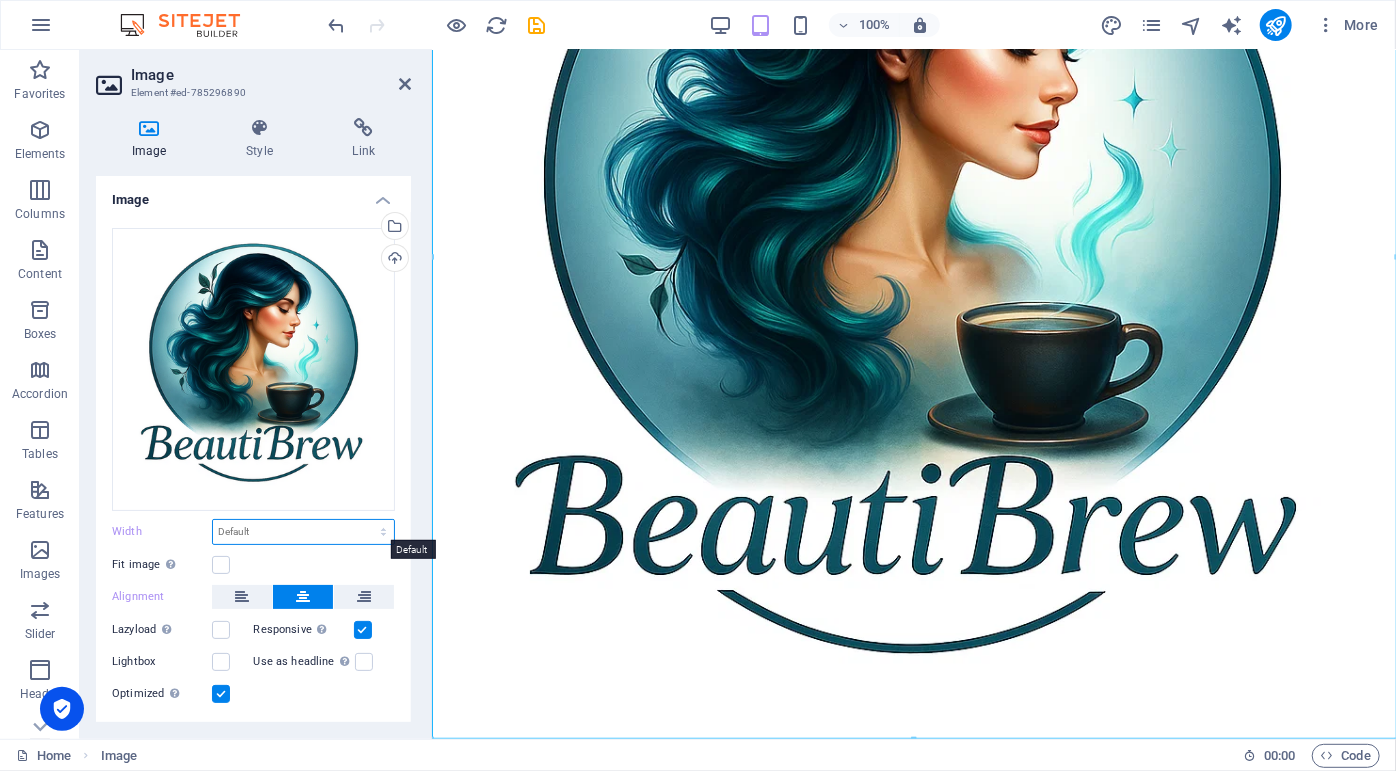 click on "Default auto px rem % em vh vw" at bounding box center (303, 532) 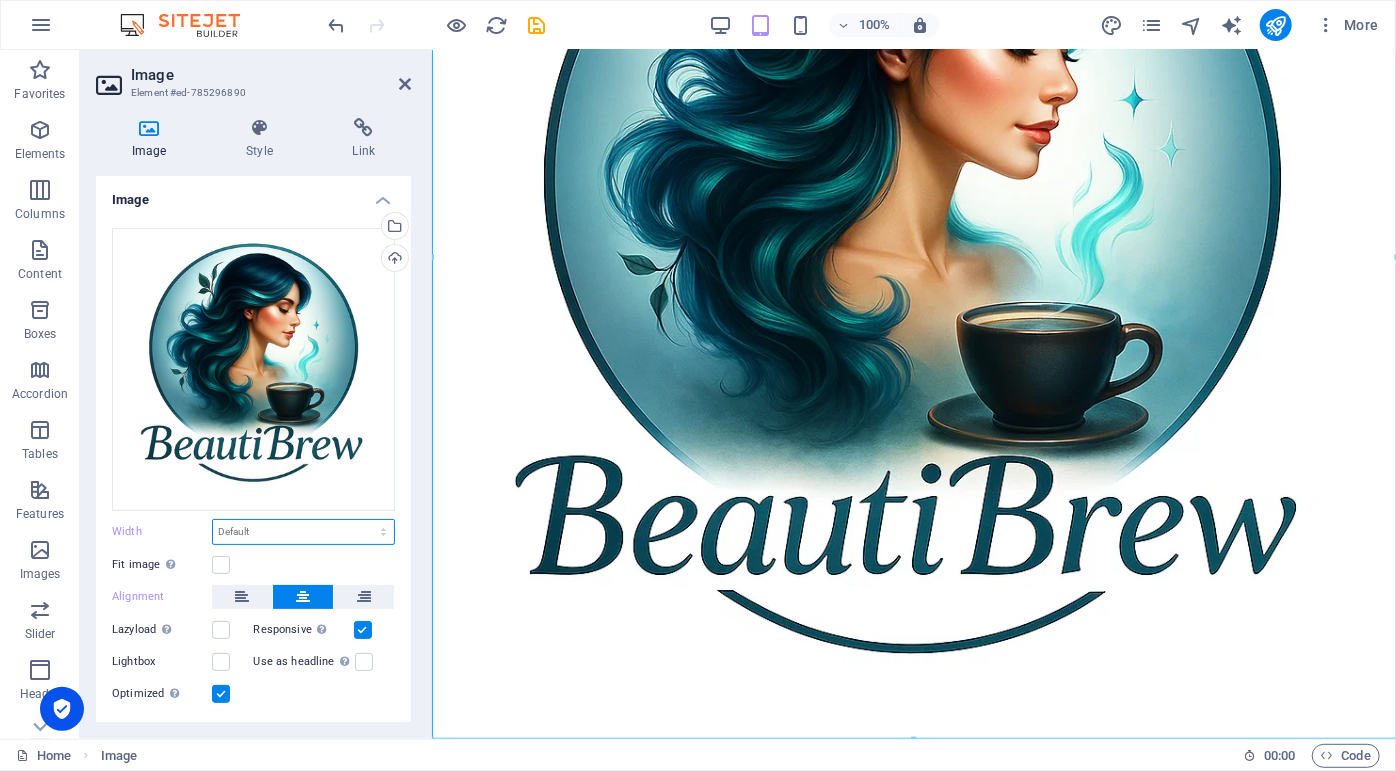 select on "%" 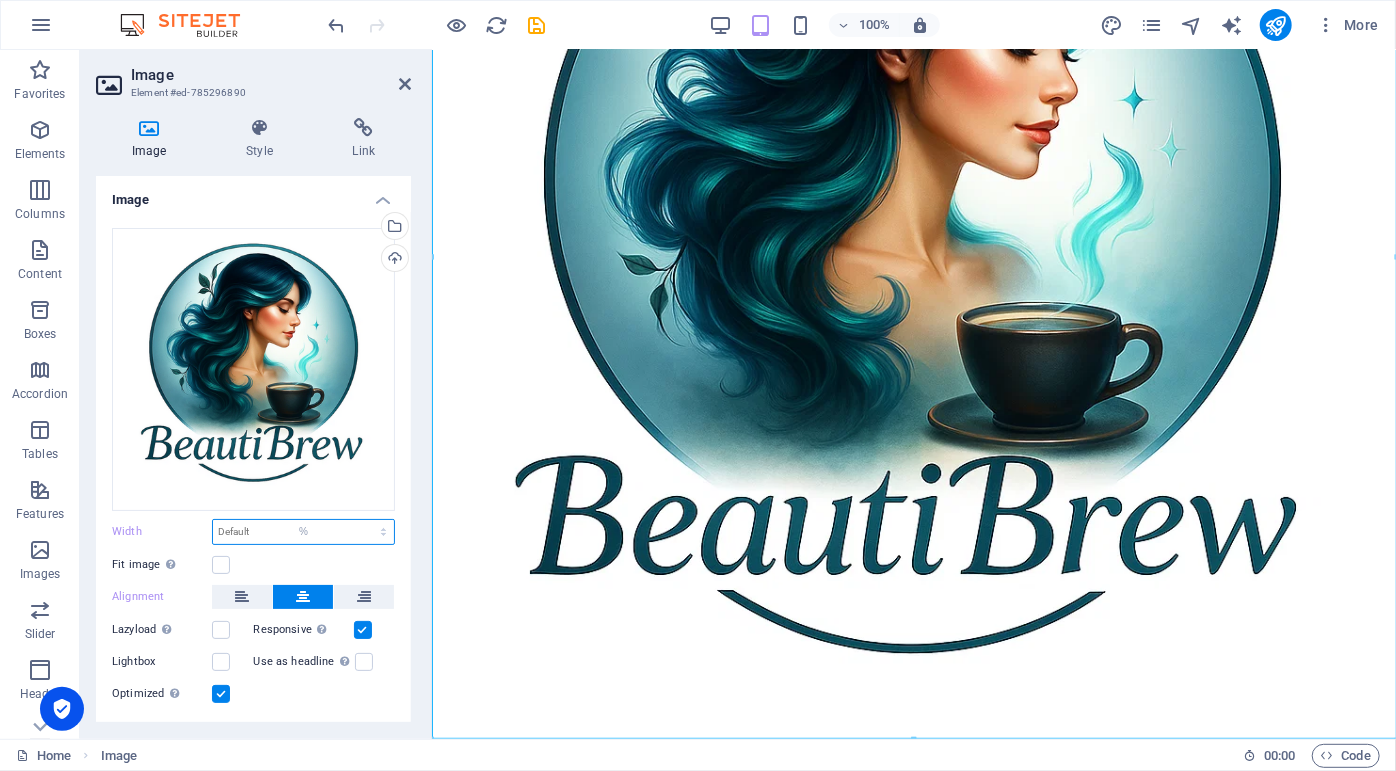 type on "100" 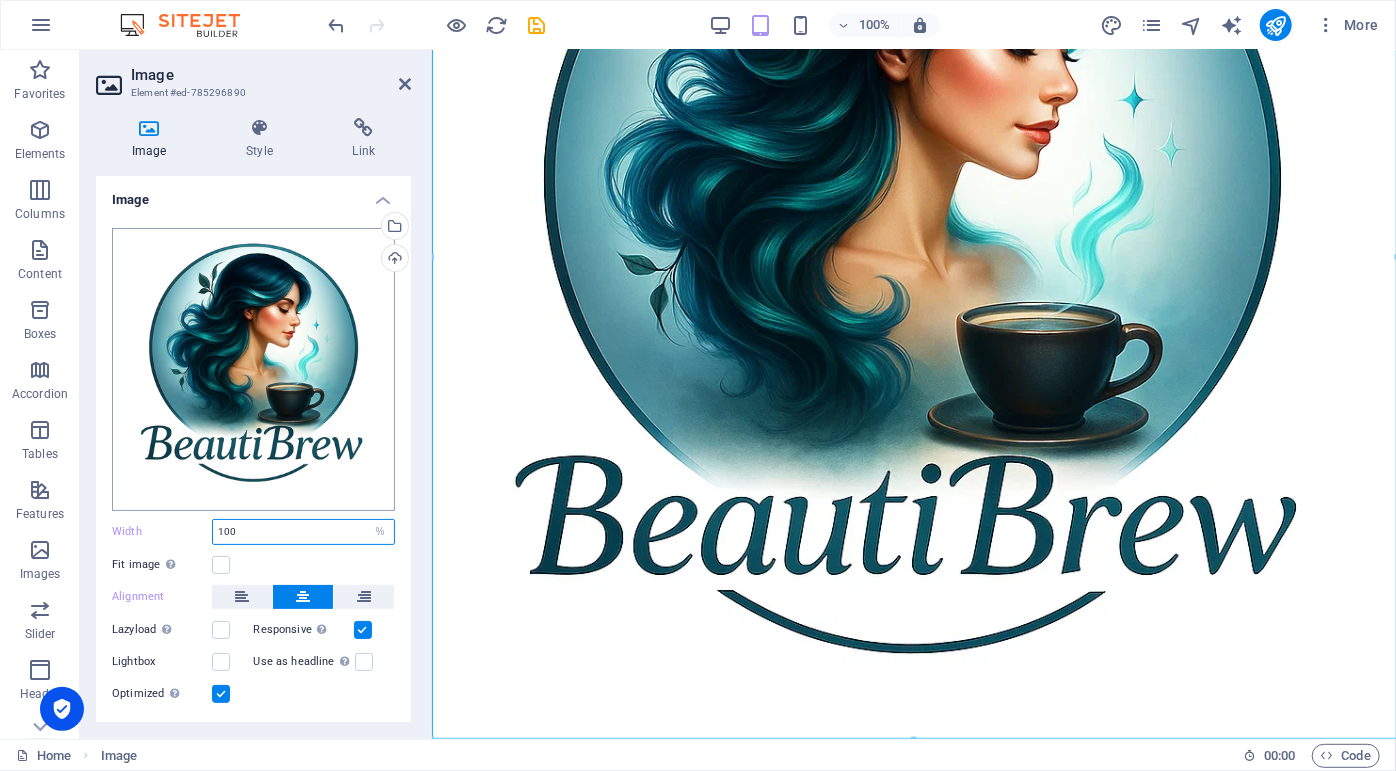 drag, startPoint x: 265, startPoint y: 524, endPoint x: 174, endPoint y: 506, distance: 92.76314 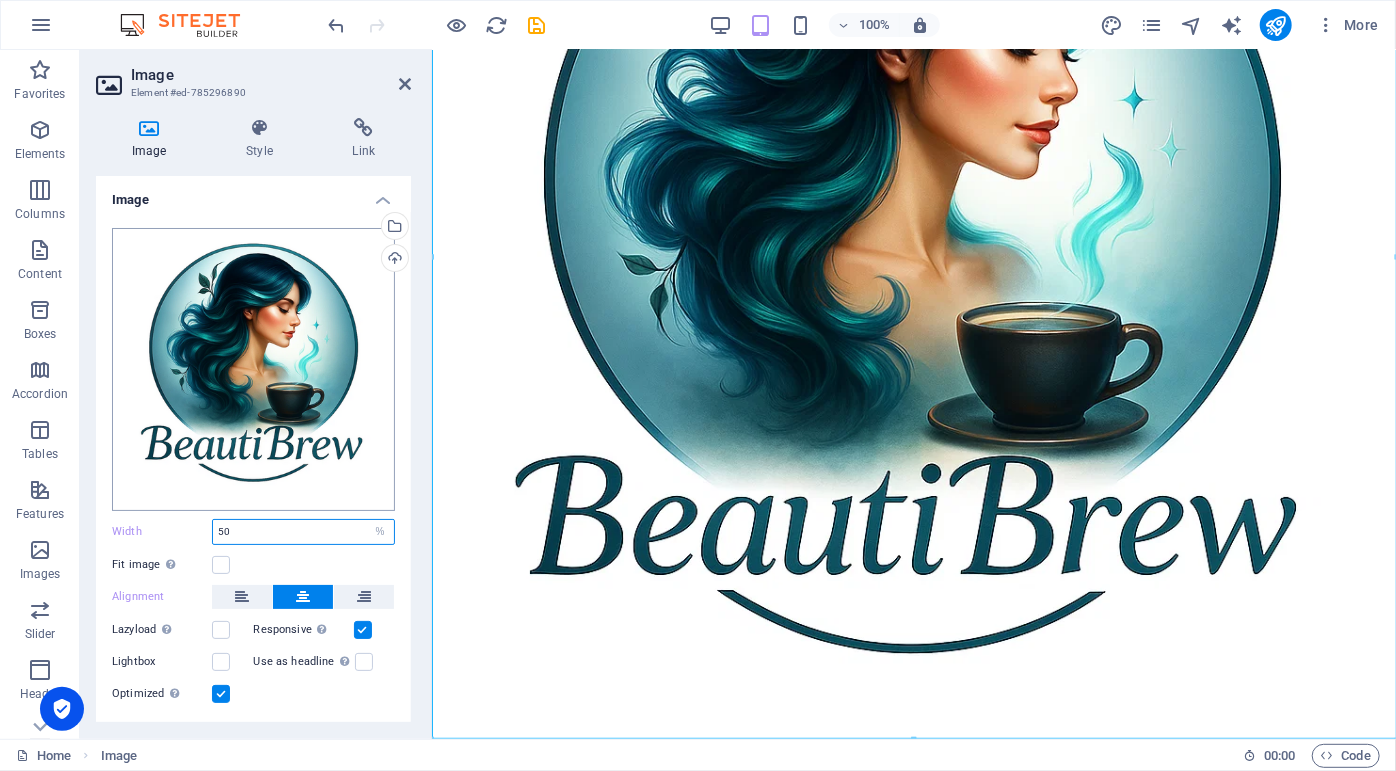 type on "50" 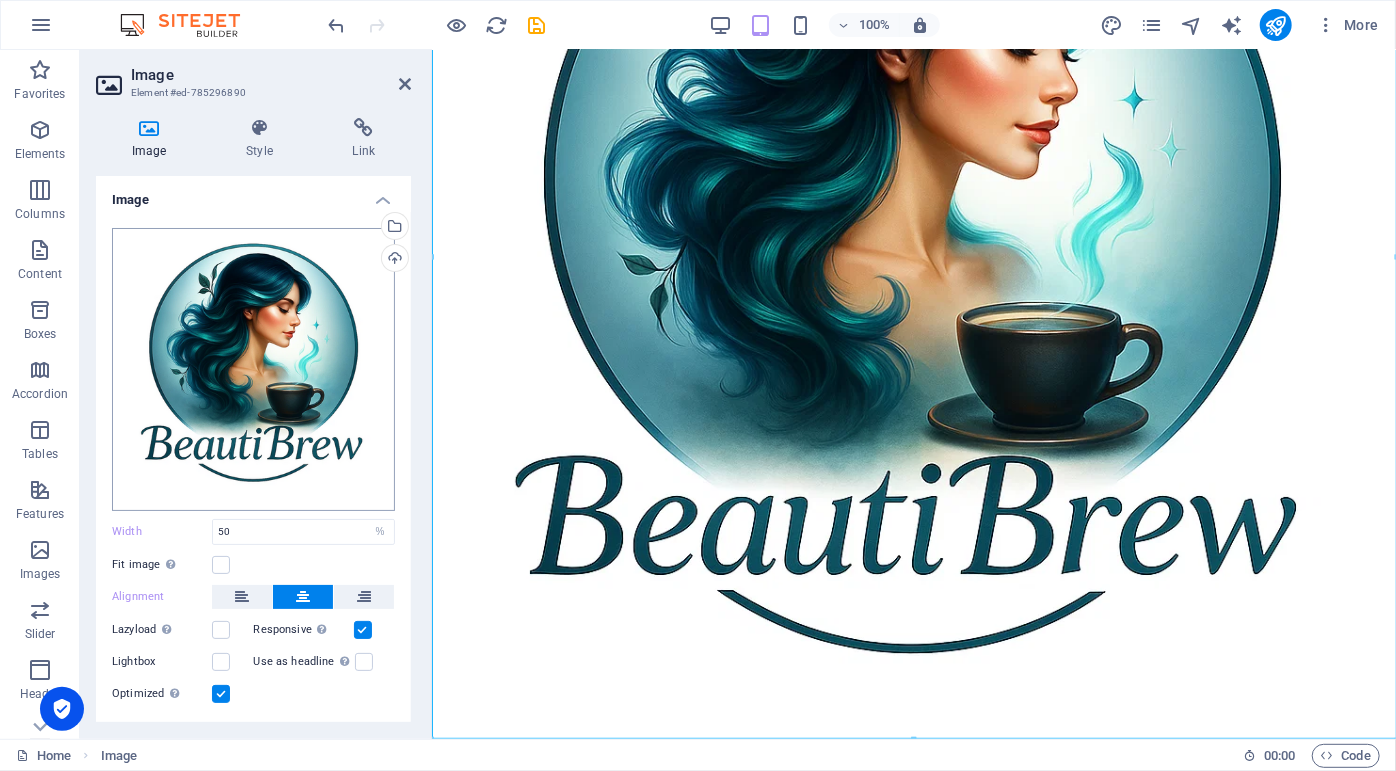 scroll, scrollTop: 0, scrollLeft: 0, axis: both 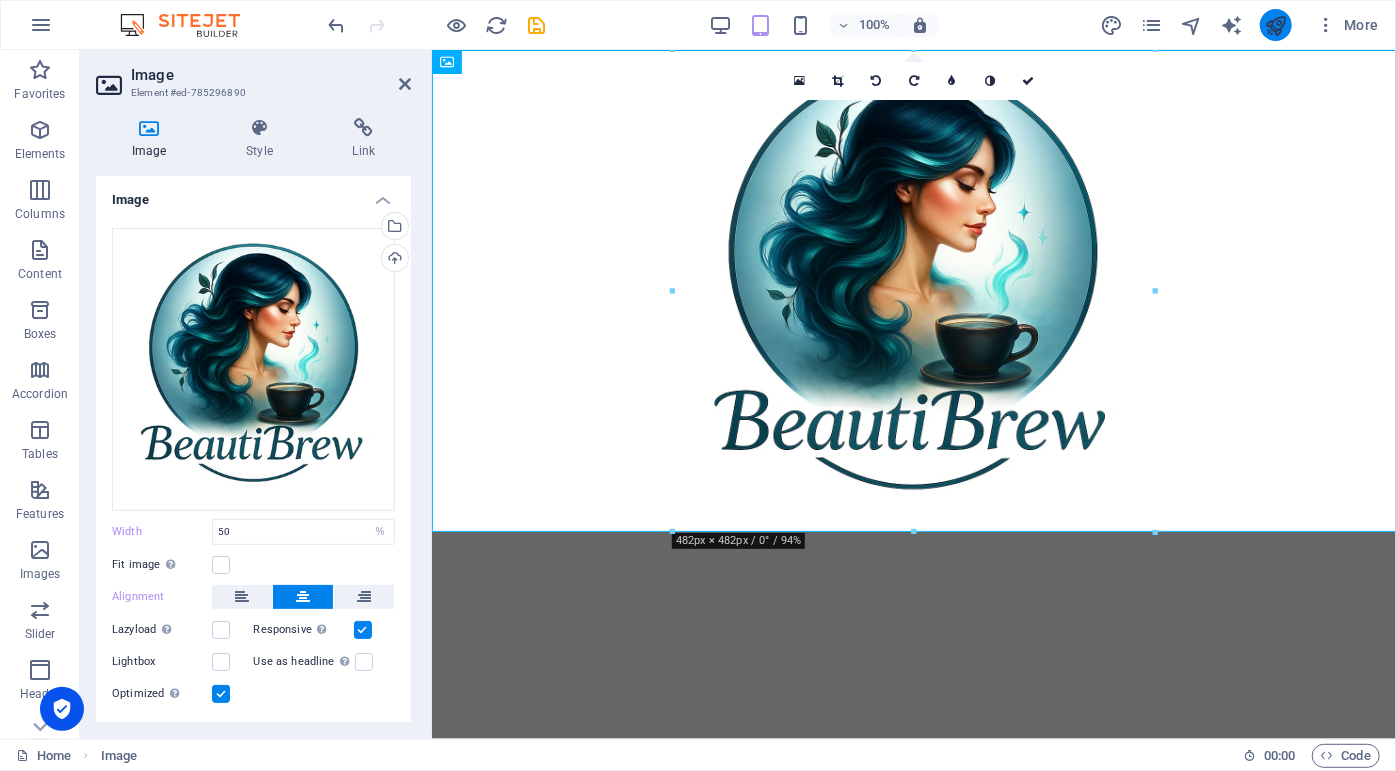 click at bounding box center (1275, 25) 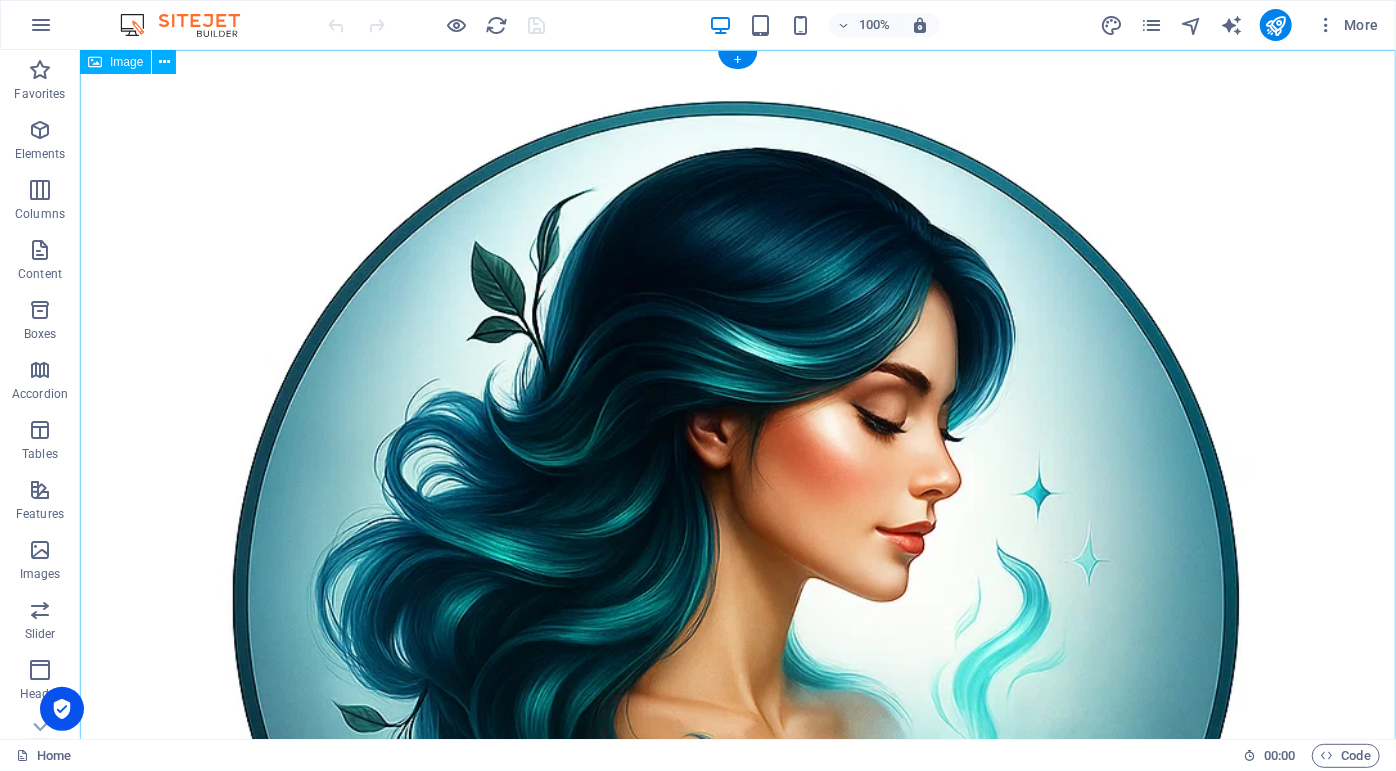 scroll, scrollTop: 0, scrollLeft: 0, axis: both 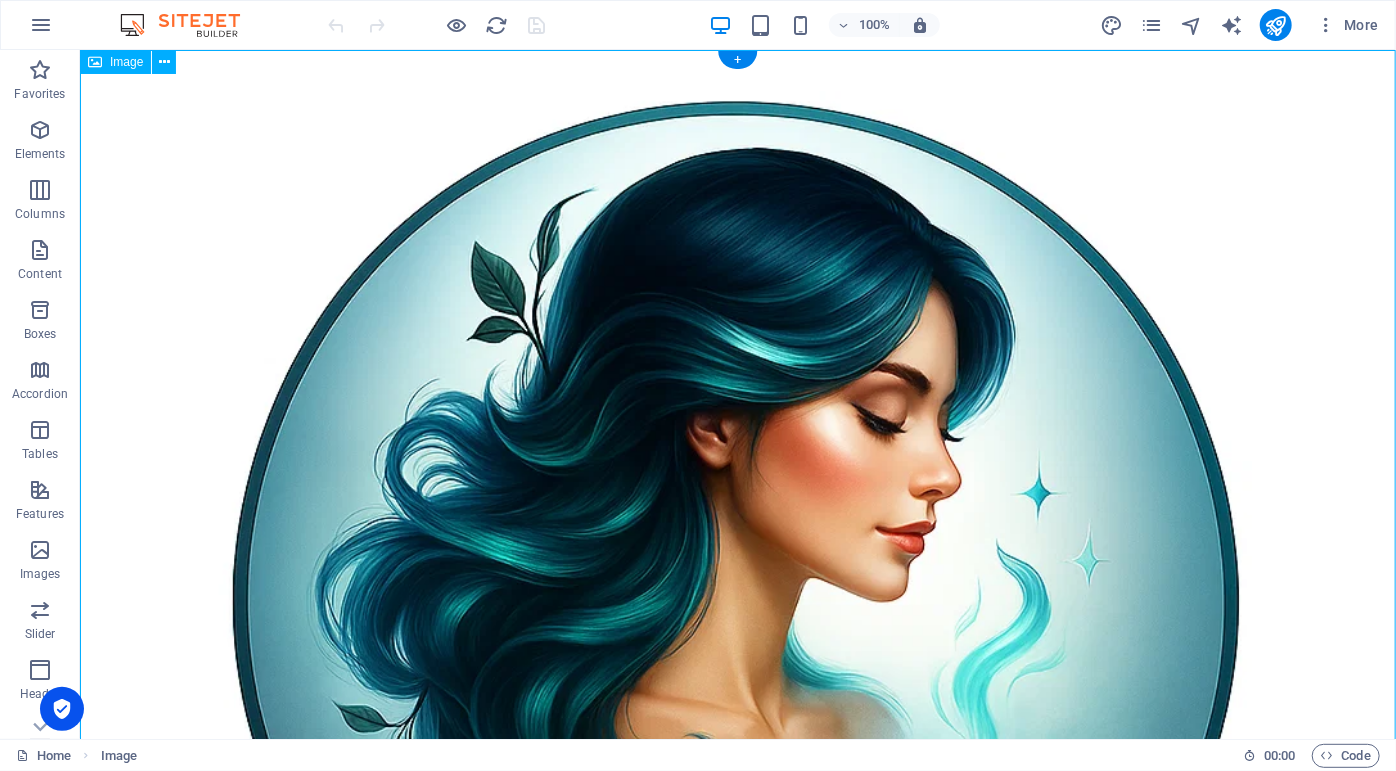 click at bounding box center [737, 707] 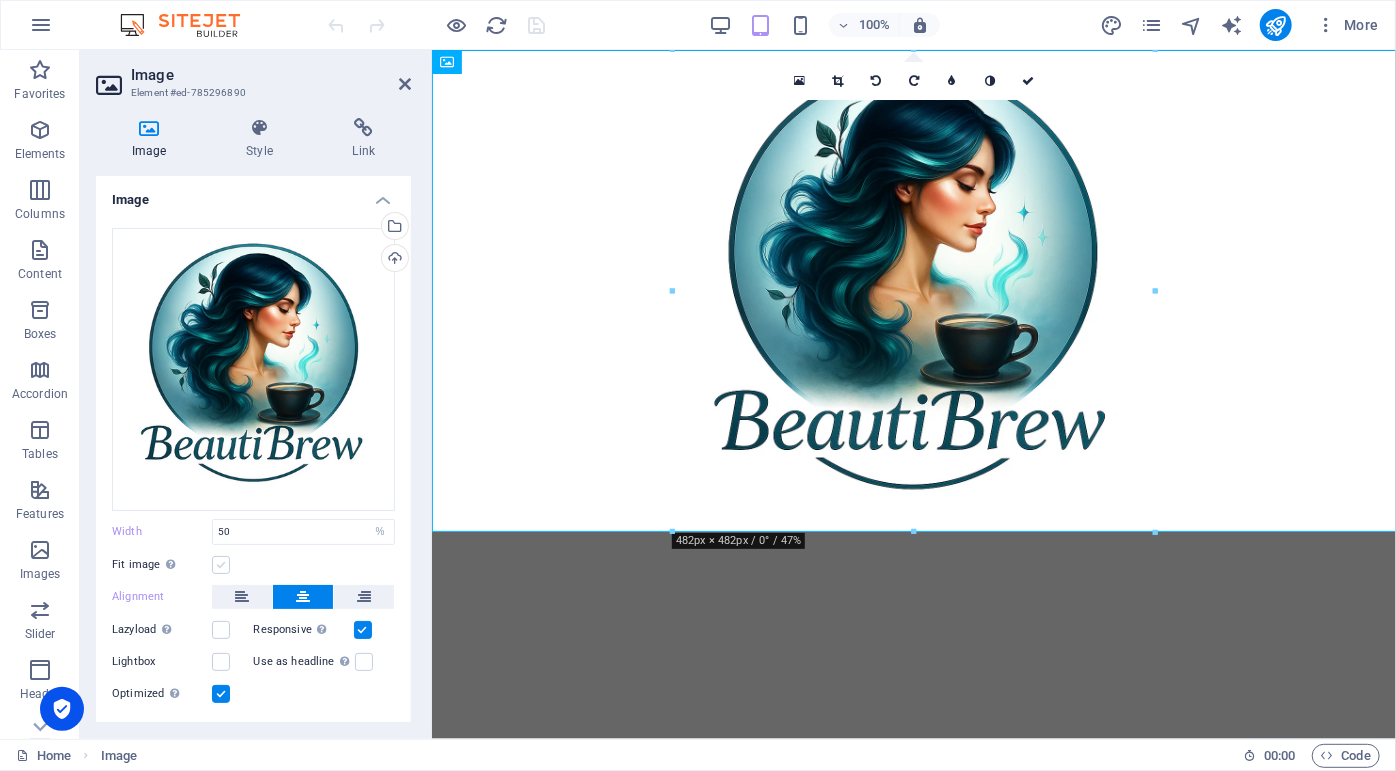 click at bounding box center (221, 565) 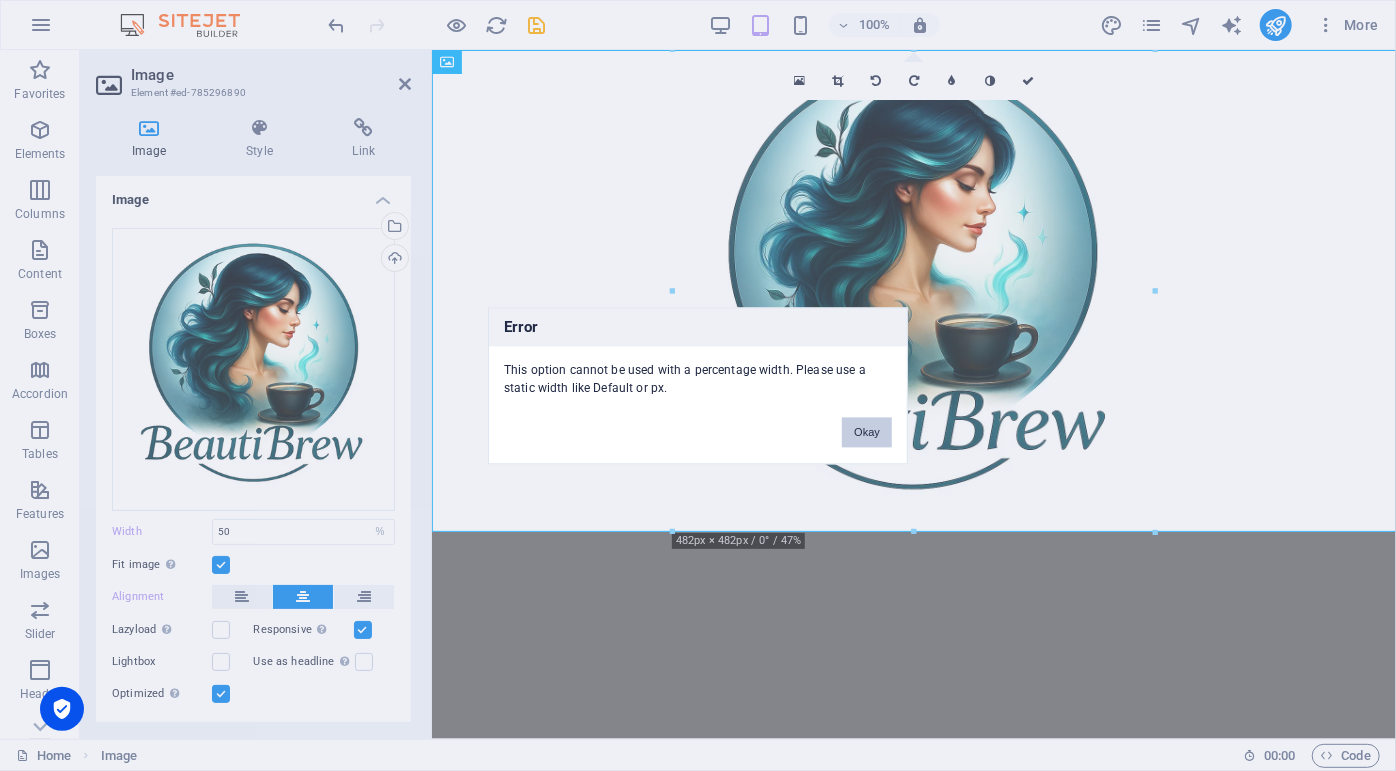 click on "Okay" at bounding box center [867, 432] 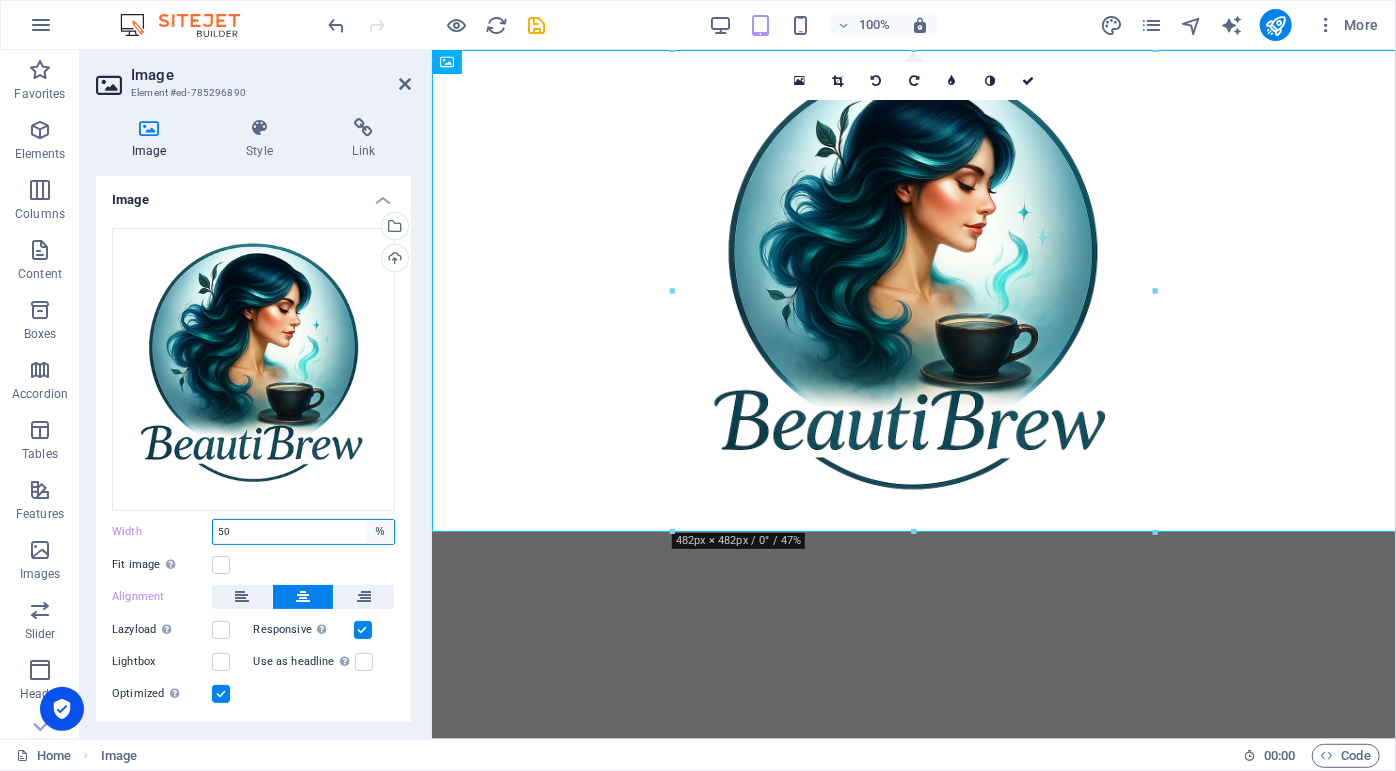 click on "Default auto px rem % em vh vw" at bounding box center (380, 532) 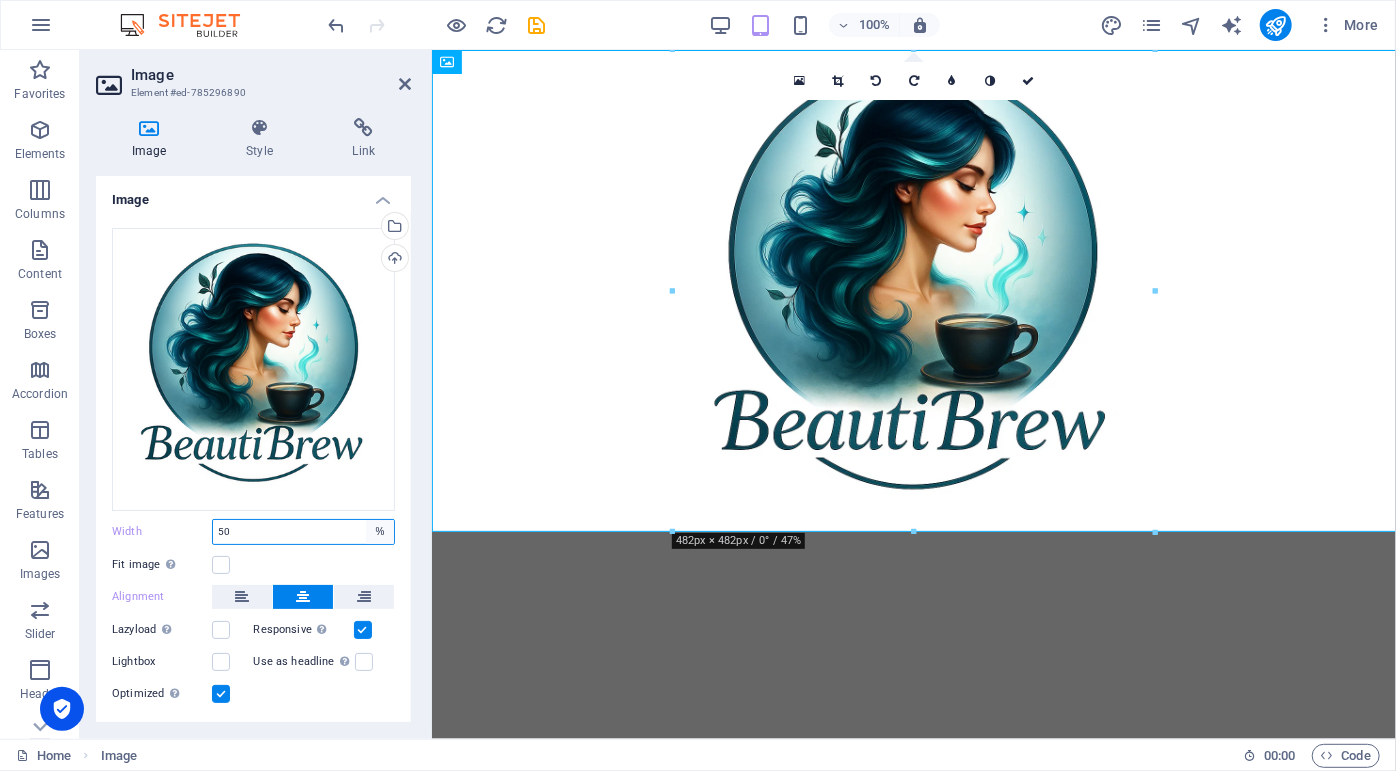 select on "px" 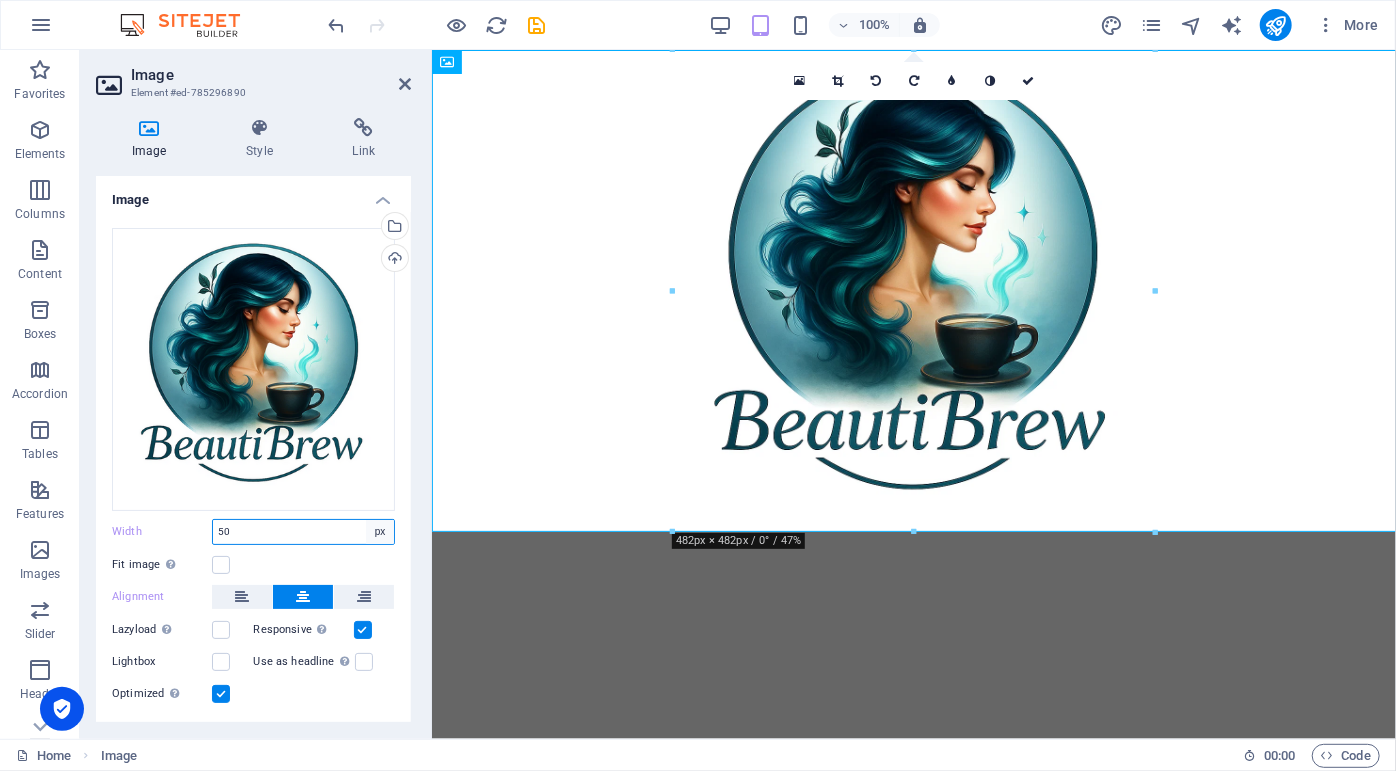 type on "482" 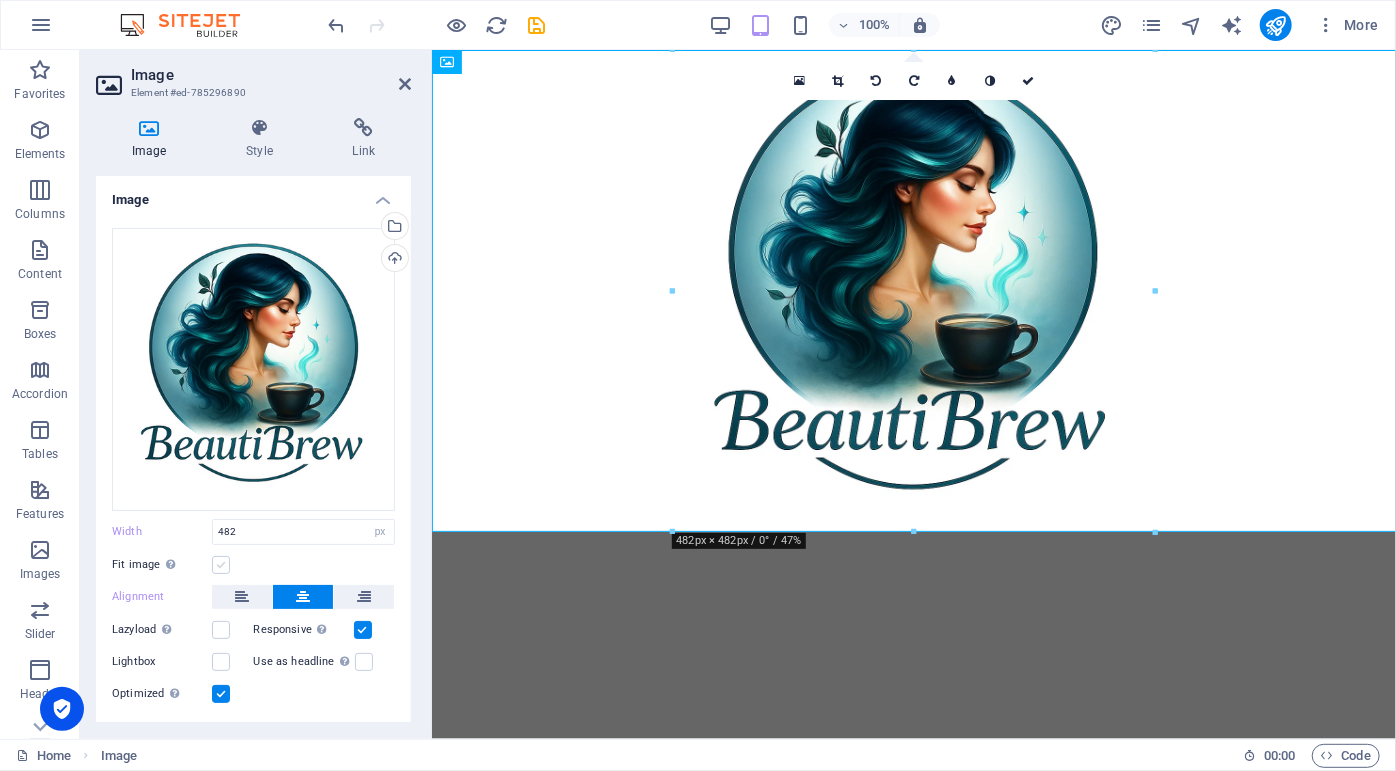click at bounding box center (221, 565) 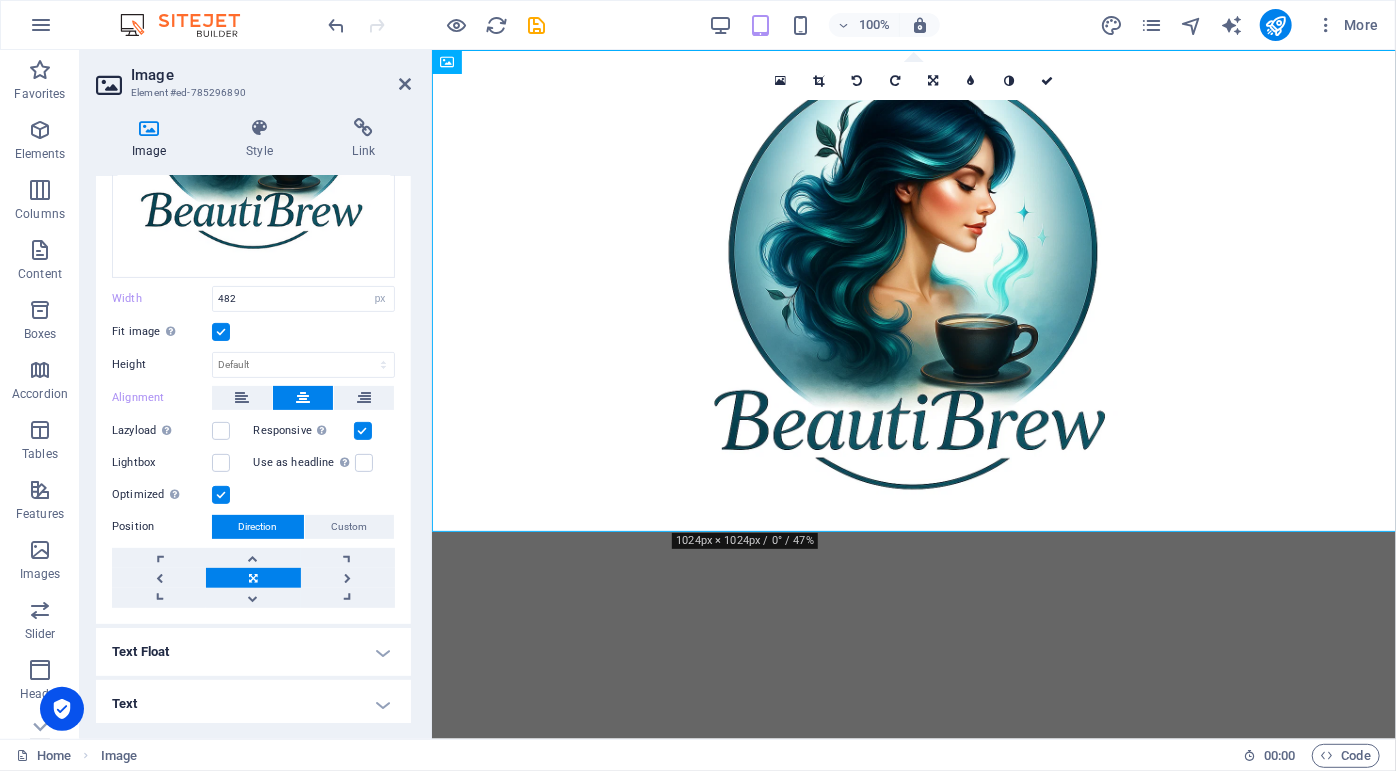 scroll, scrollTop: 0, scrollLeft: 0, axis: both 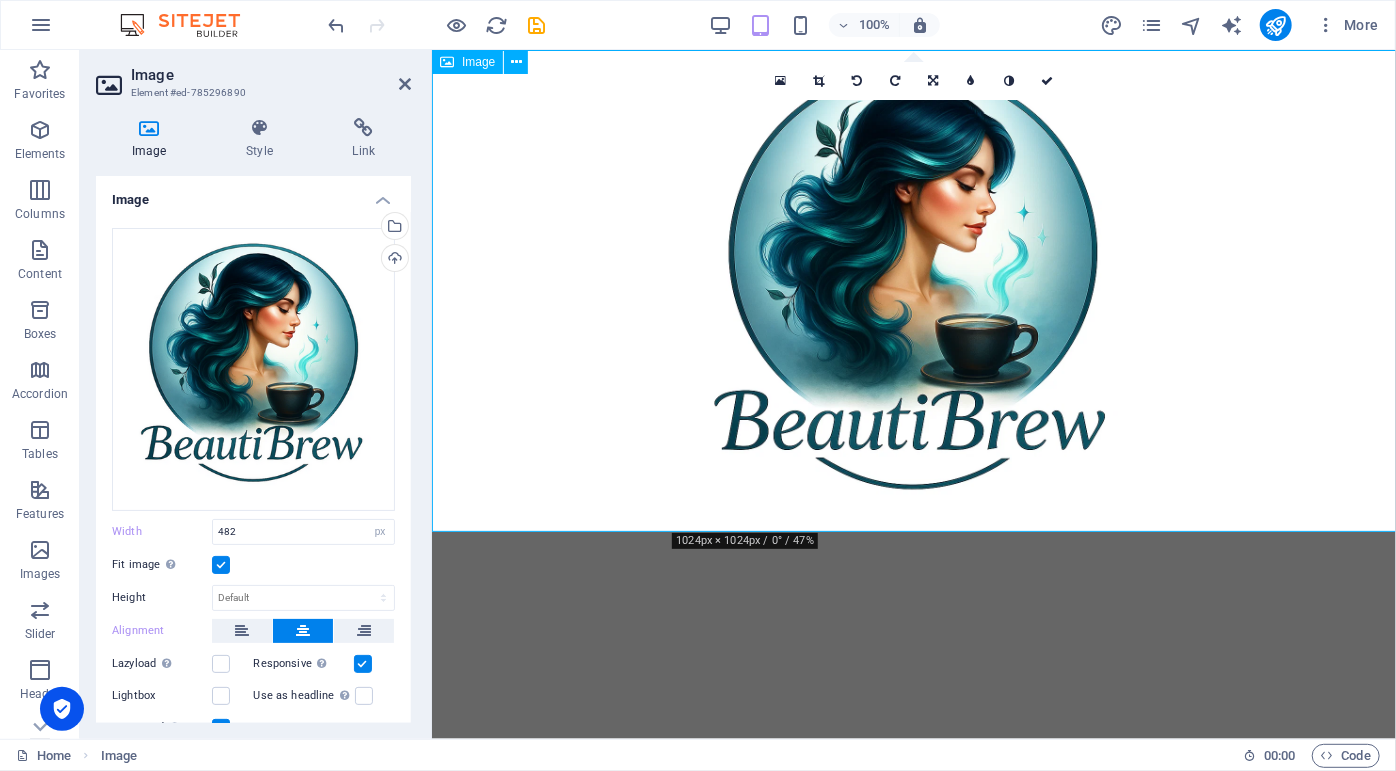 click at bounding box center (913, 290) 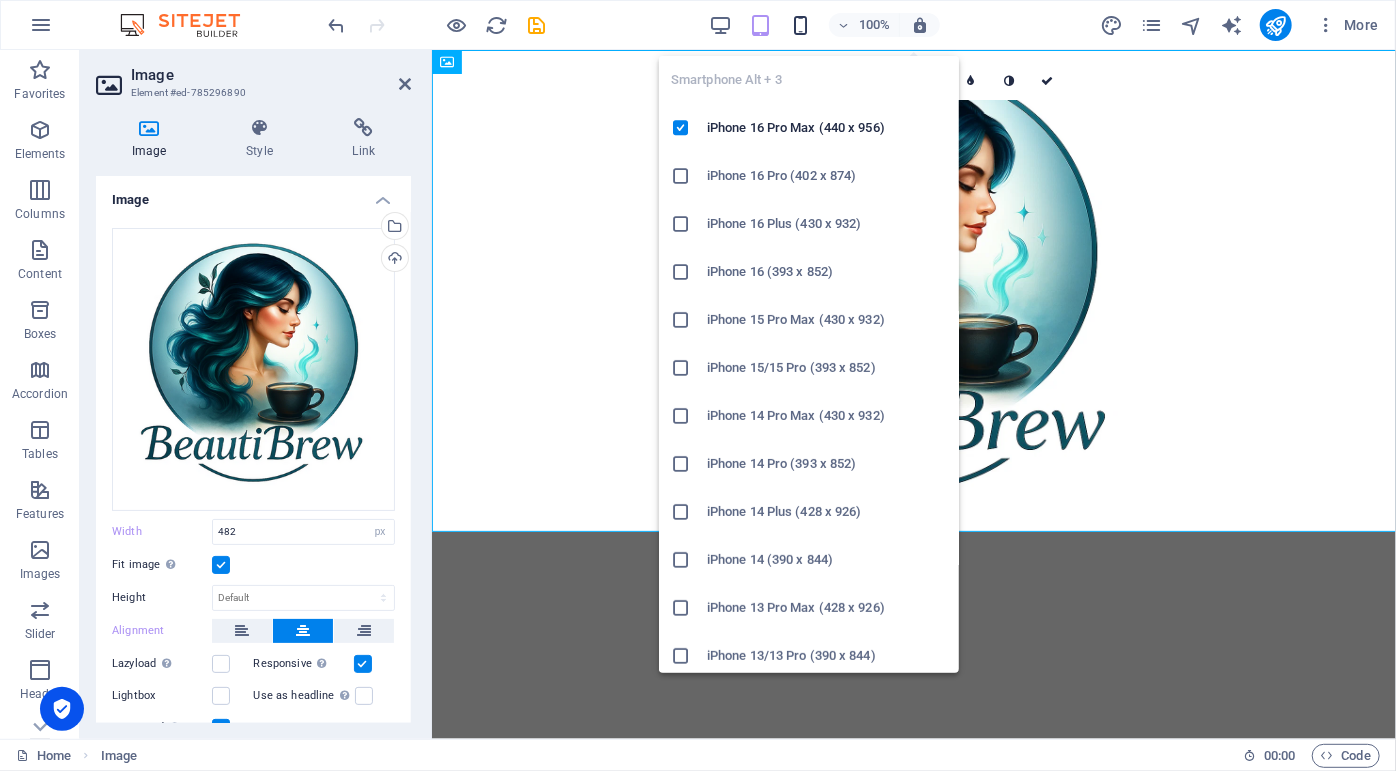 click at bounding box center (800, 25) 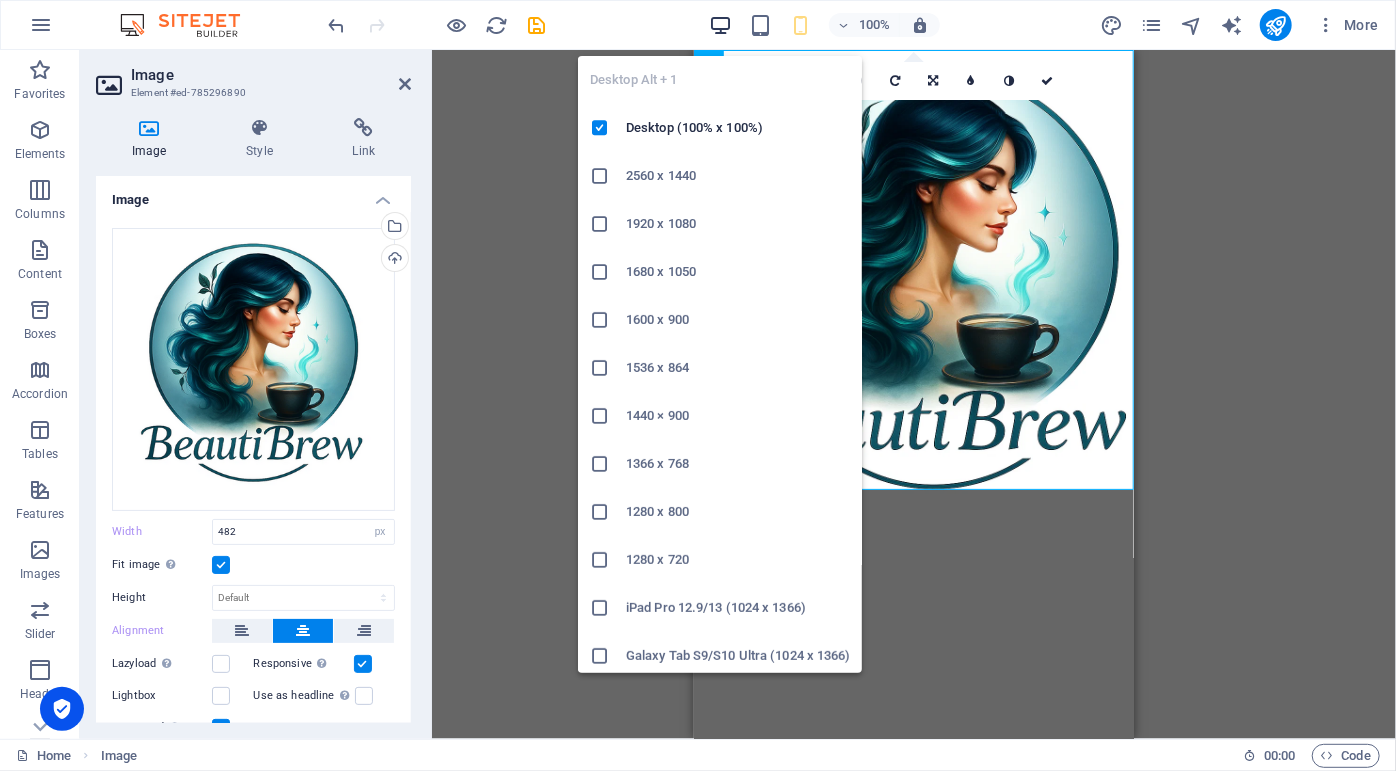 click at bounding box center (720, 25) 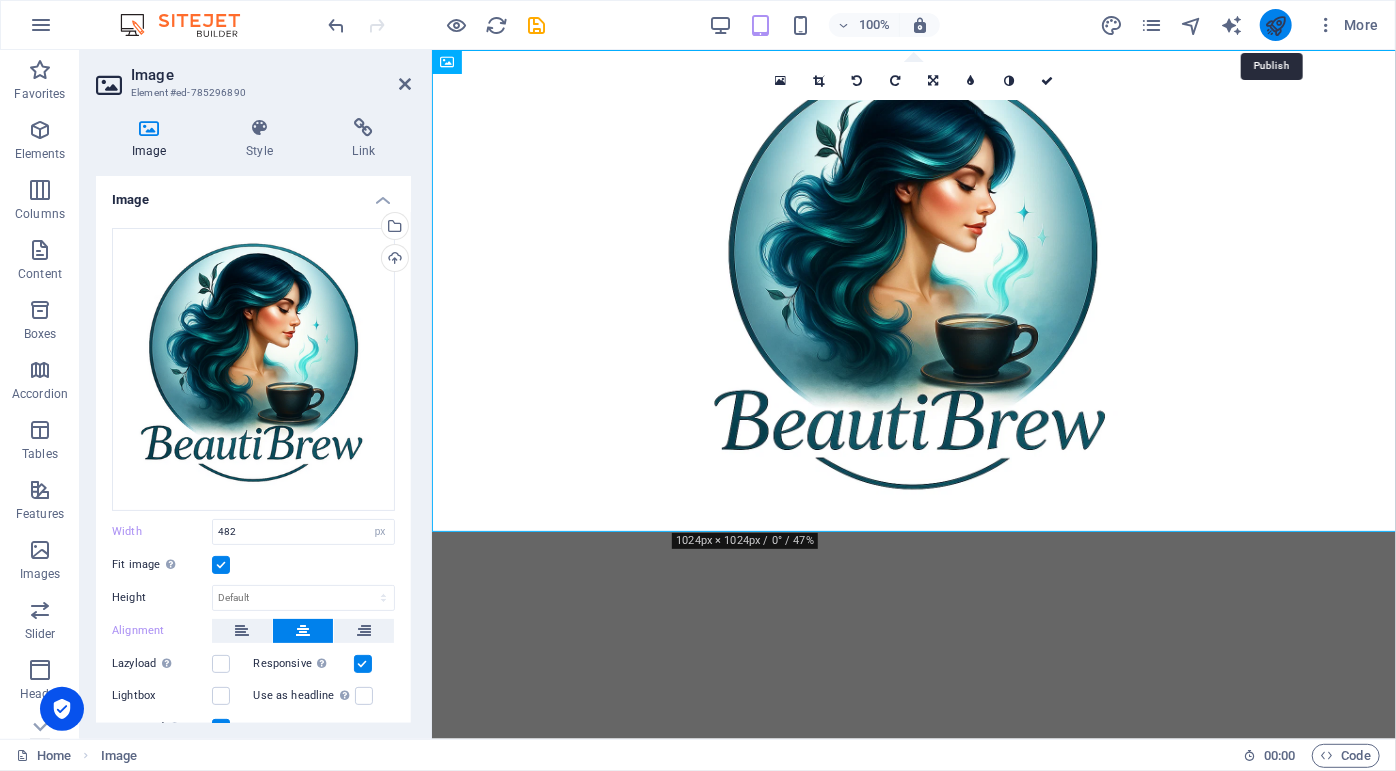 click at bounding box center (1275, 25) 